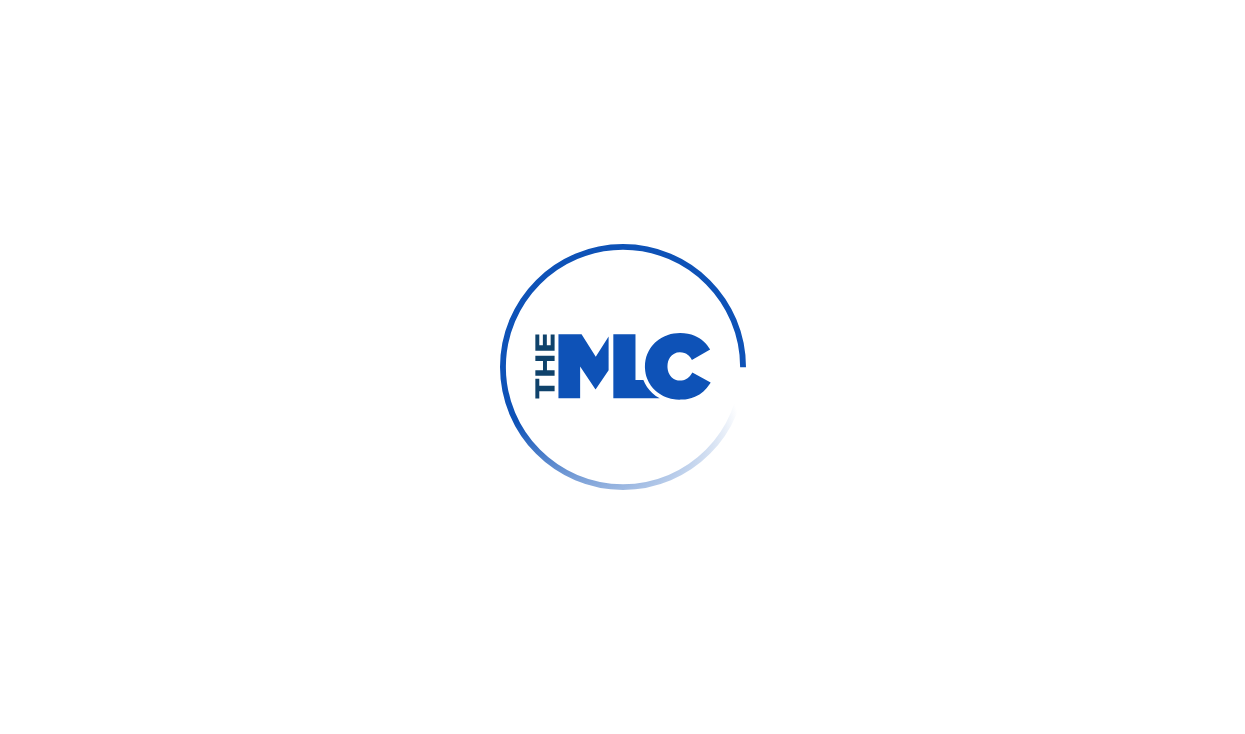 scroll, scrollTop: 0, scrollLeft: 0, axis: both 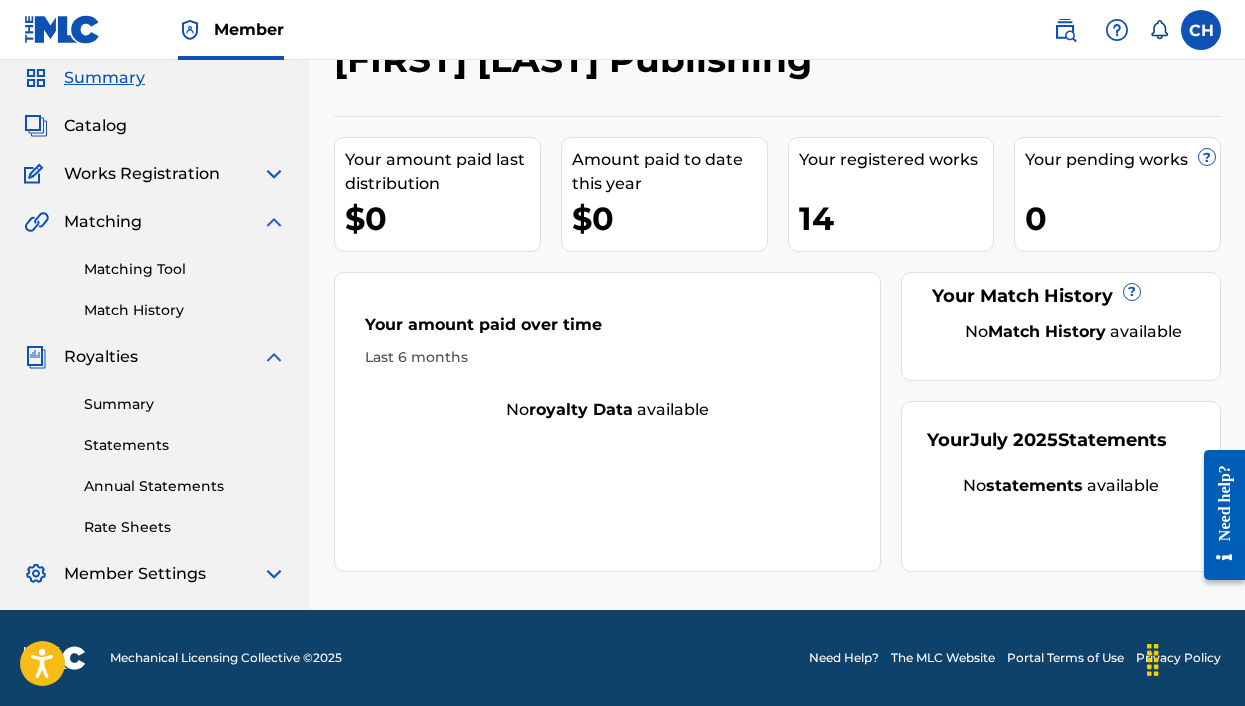 click on "Matching Tool" at bounding box center (185, 269) 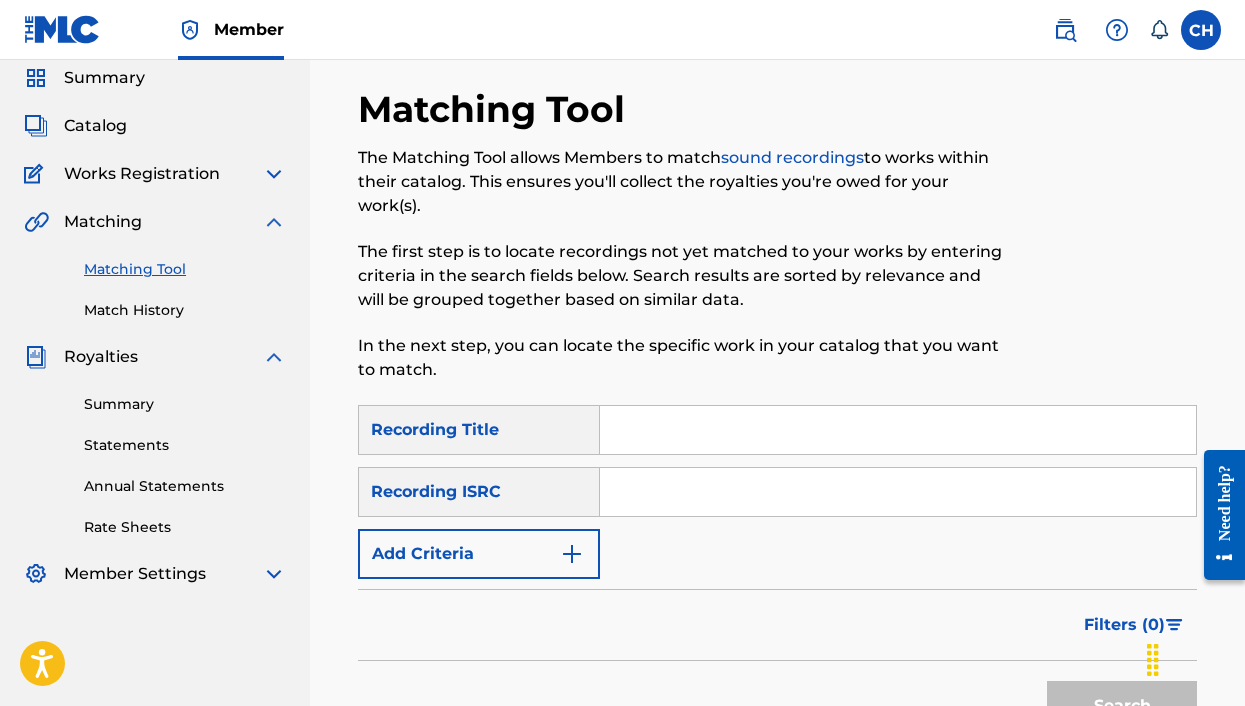 scroll, scrollTop: 144, scrollLeft: 0, axis: vertical 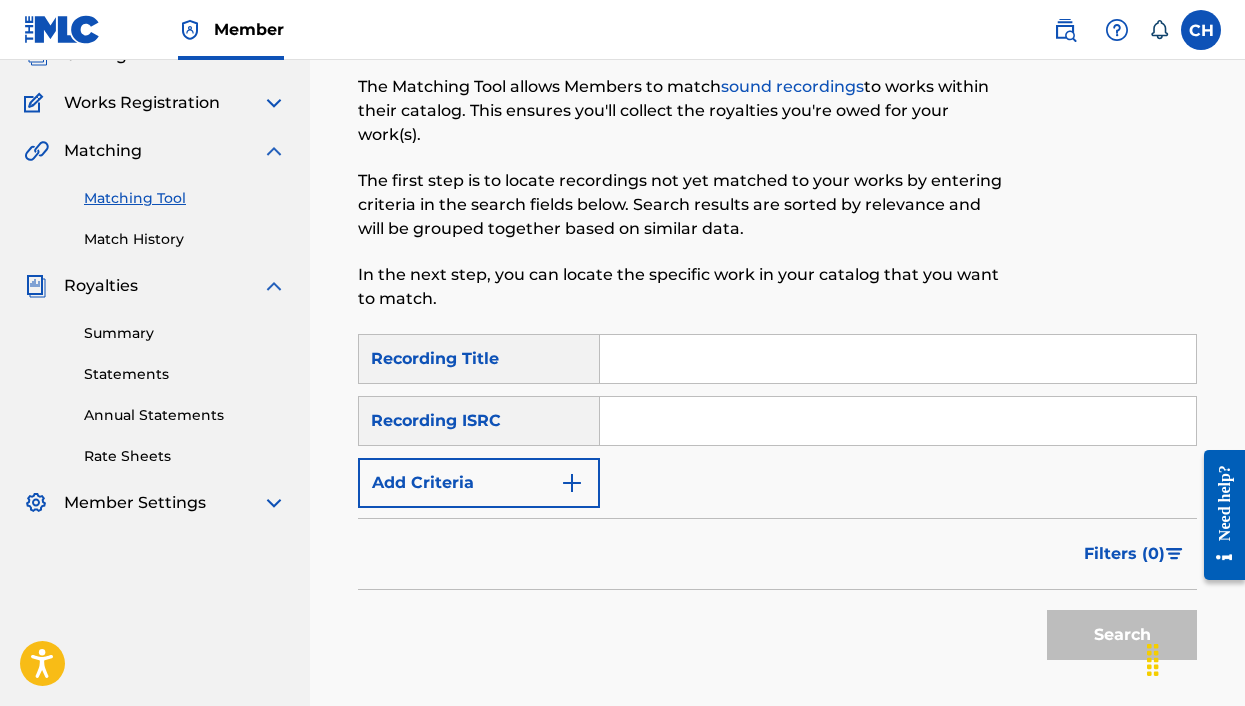 click at bounding box center (898, 421) 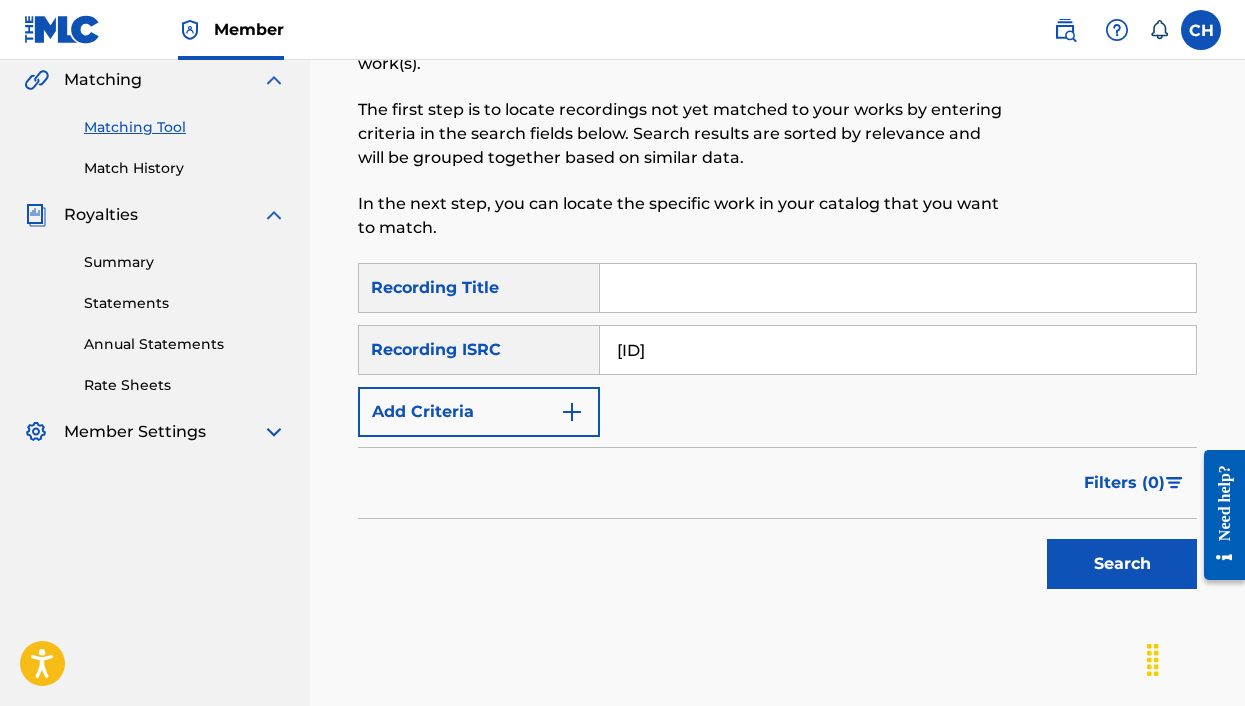 scroll, scrollTop: 216, scrollLeft: 0, axis: vertical 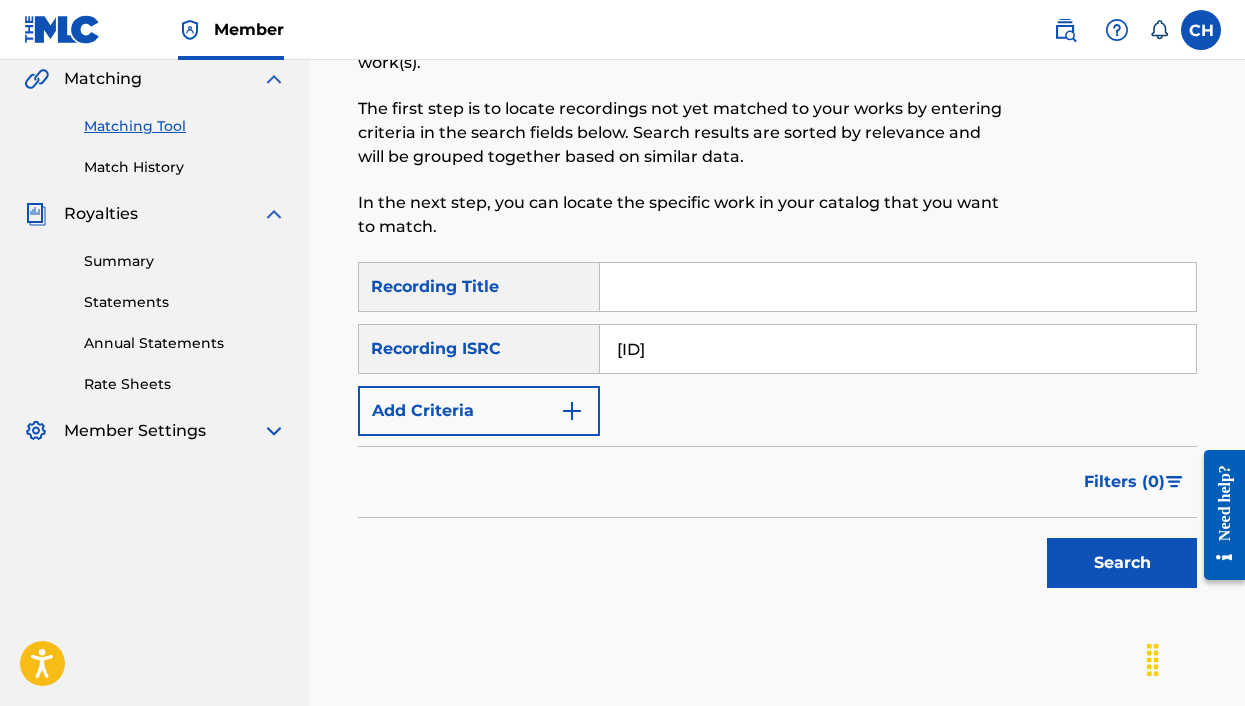 type on "[ID]" 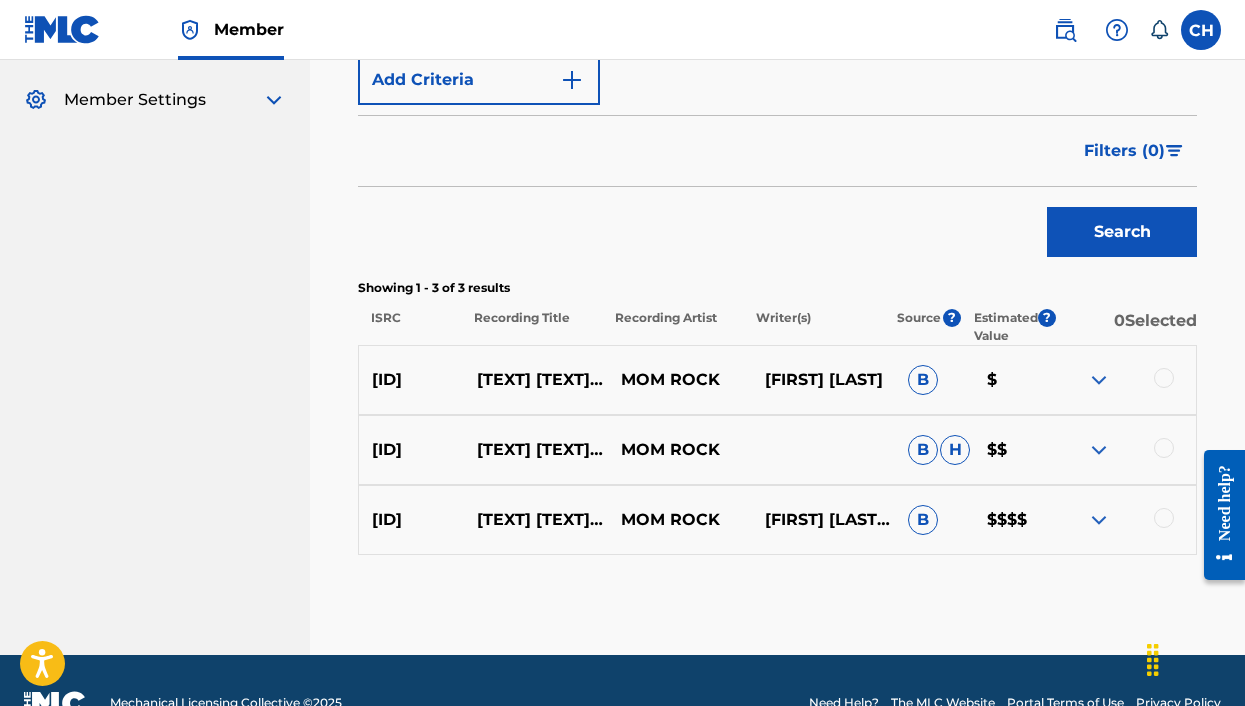 scroll, scrollTop: 549, scrollLeft: 0, axis: vertical 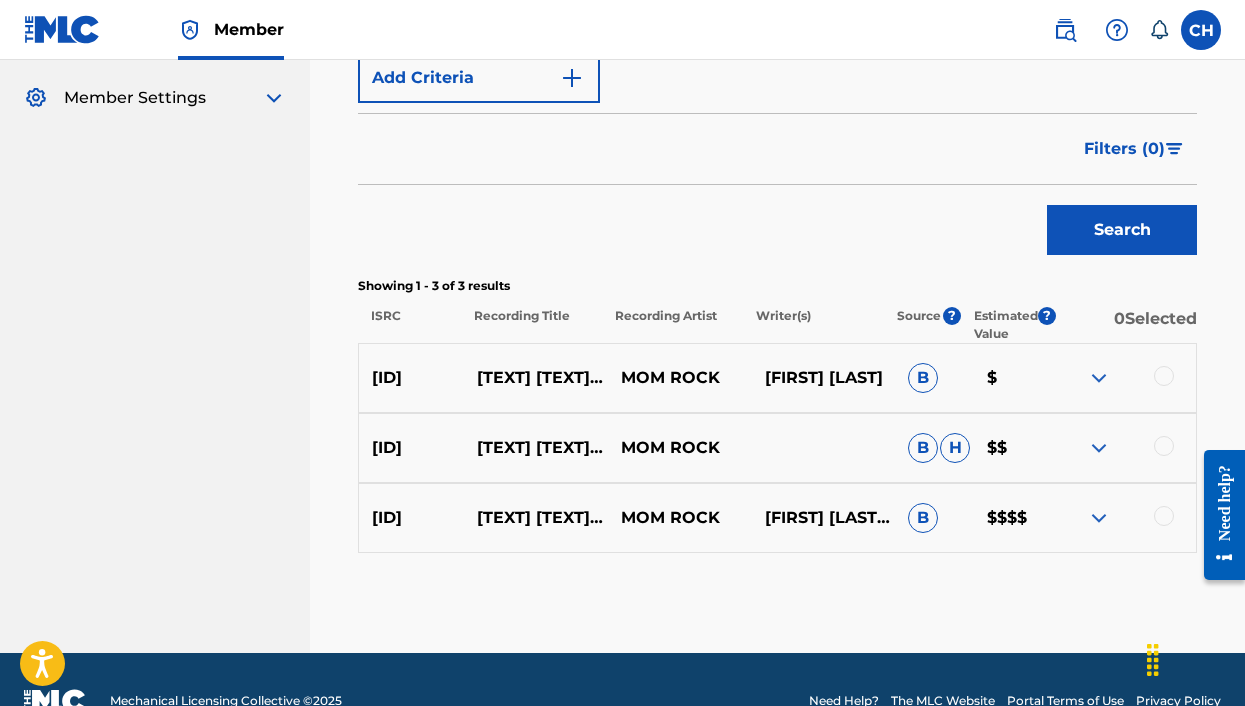 click at bounding box center (1099, 378) 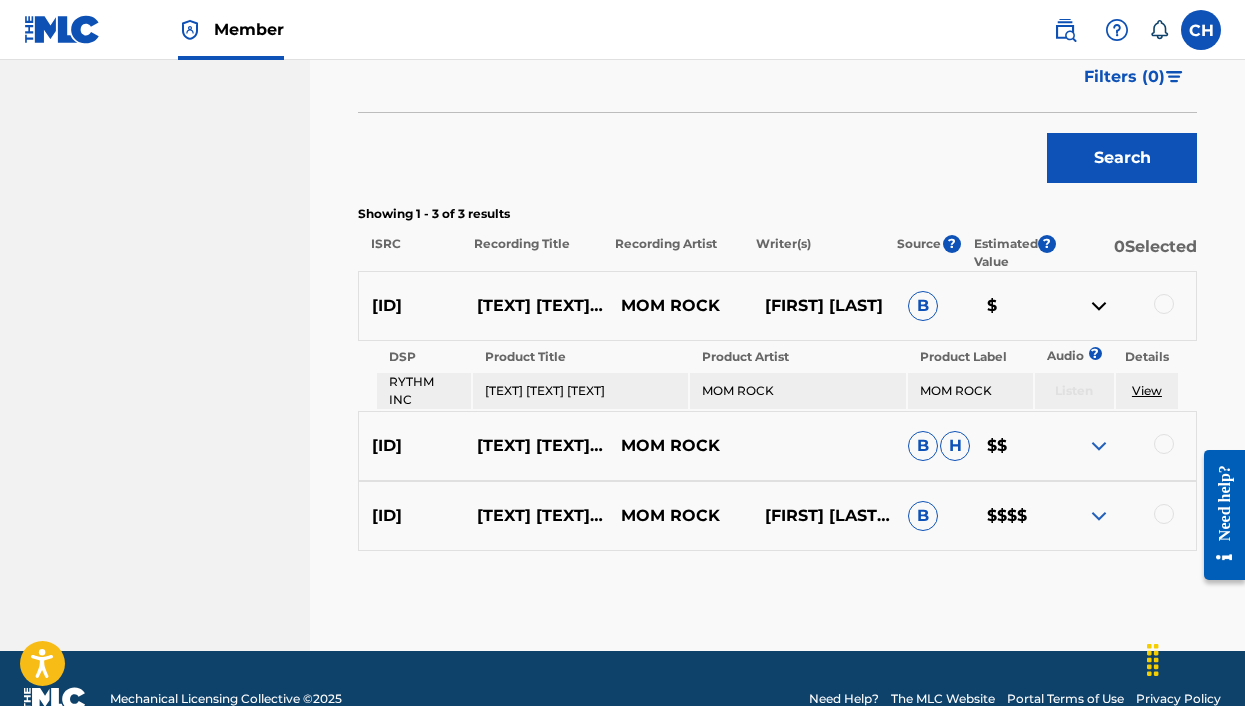 scroll, scrollTop: 637, scrollLeft: 0, axis: vertical 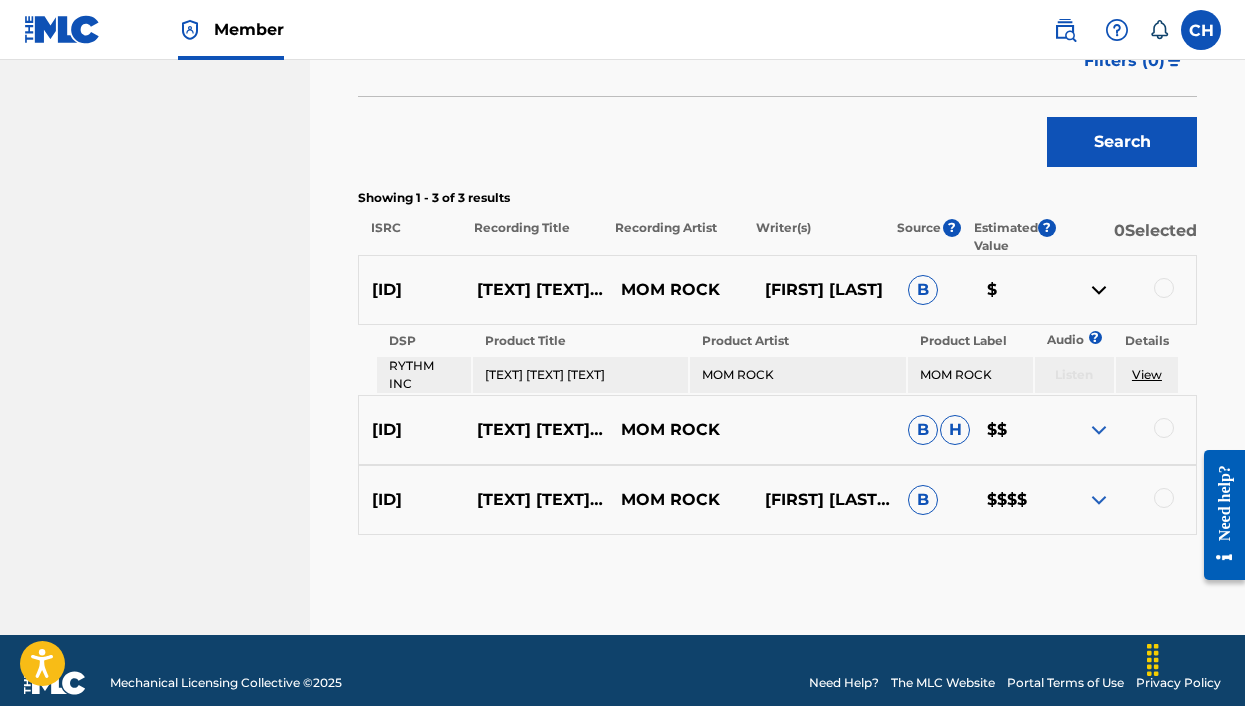 click at bounding box center (1099, 430) 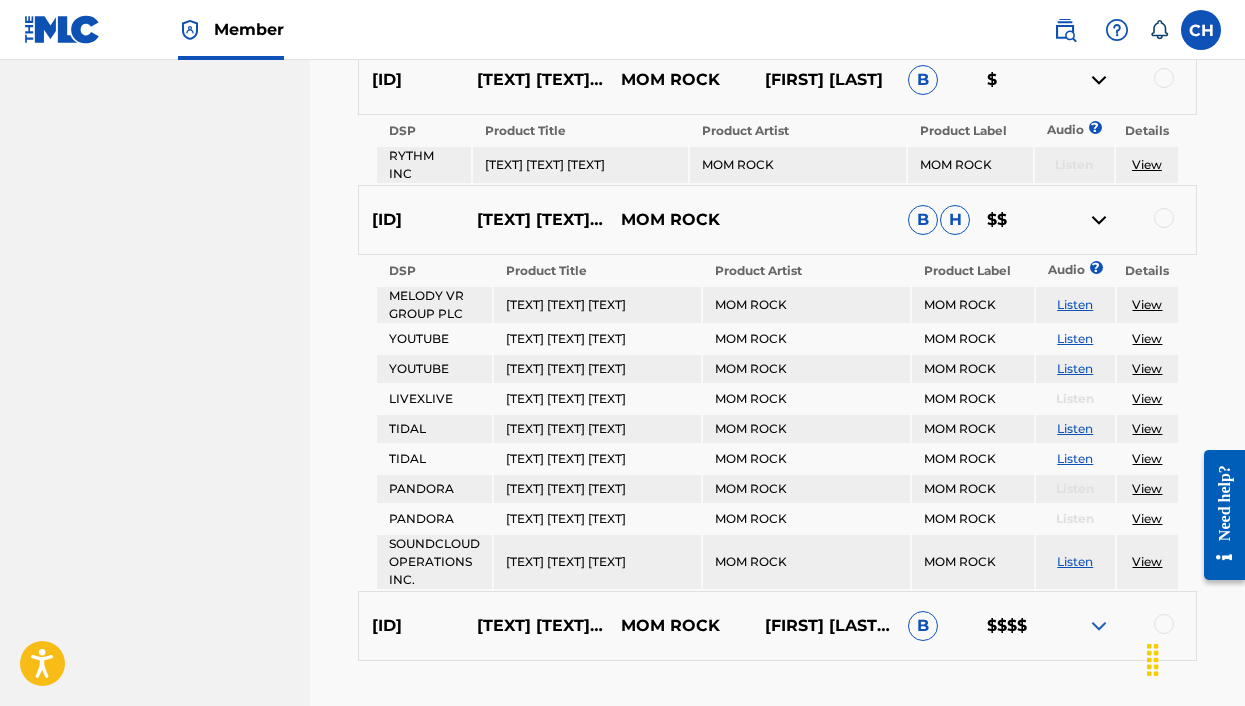 scroll, scrollTop: 862, scrollLeft: 0, axis: vertical 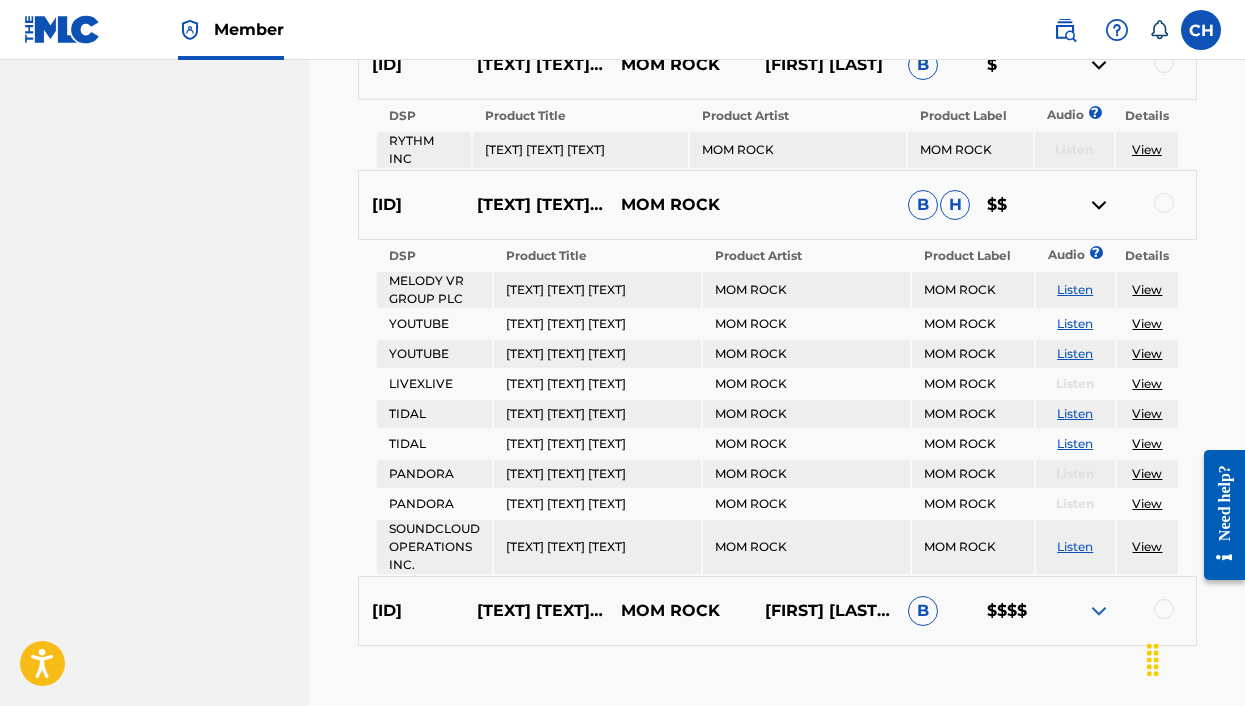 click at bounding box center (1099, 611) 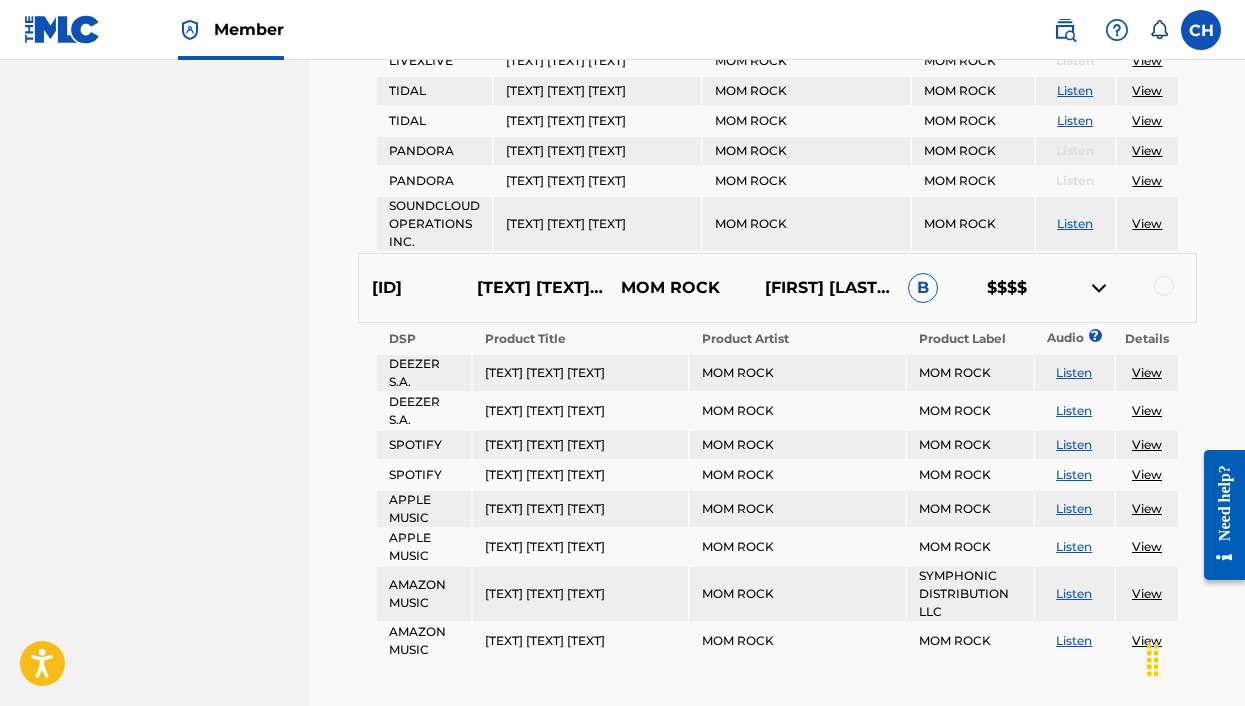scroll, scrollTop: 1153, scrollLeft: 0, axis: vertical 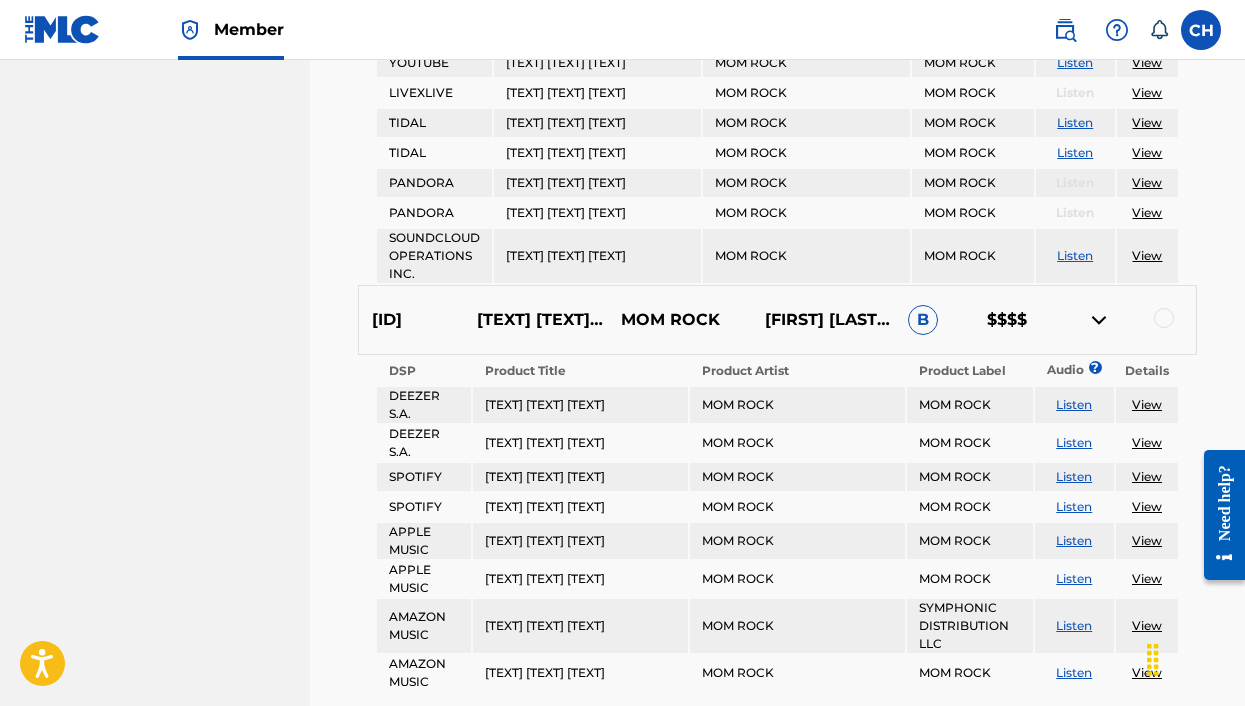 click at bounding box center [1124, 320] 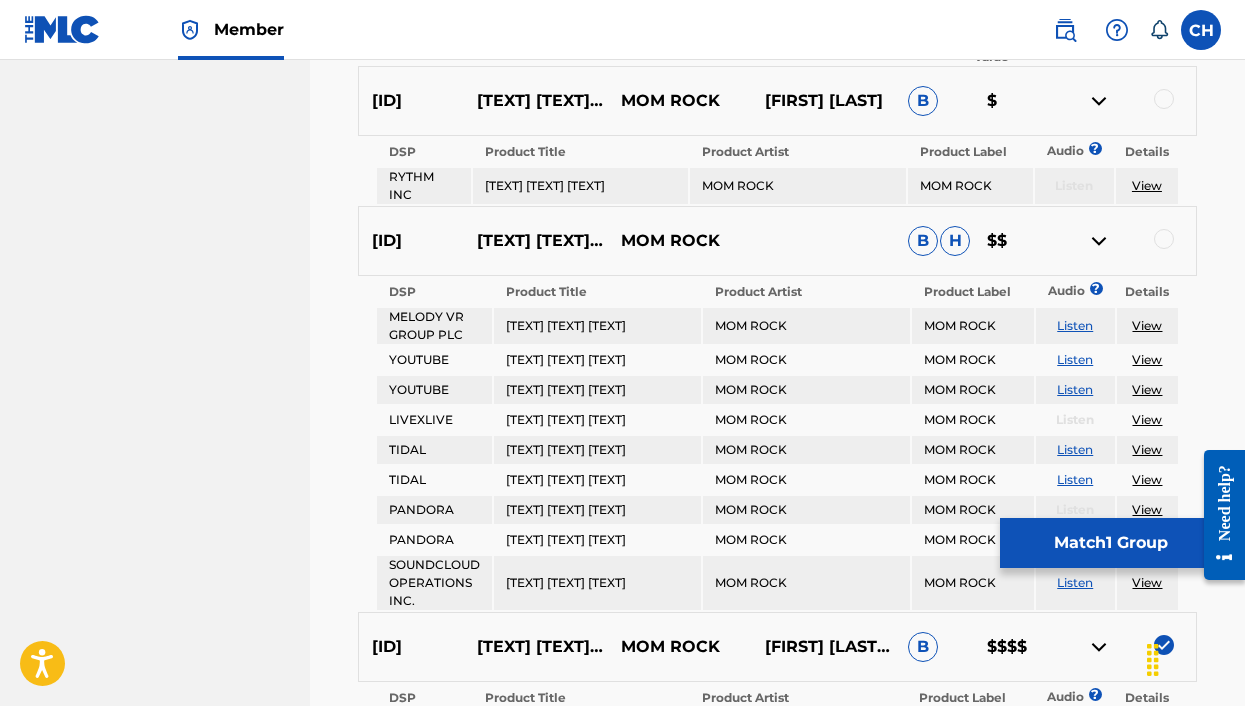 scroll, scrollTop: 668, scrollLeft: 0, axis: vertical 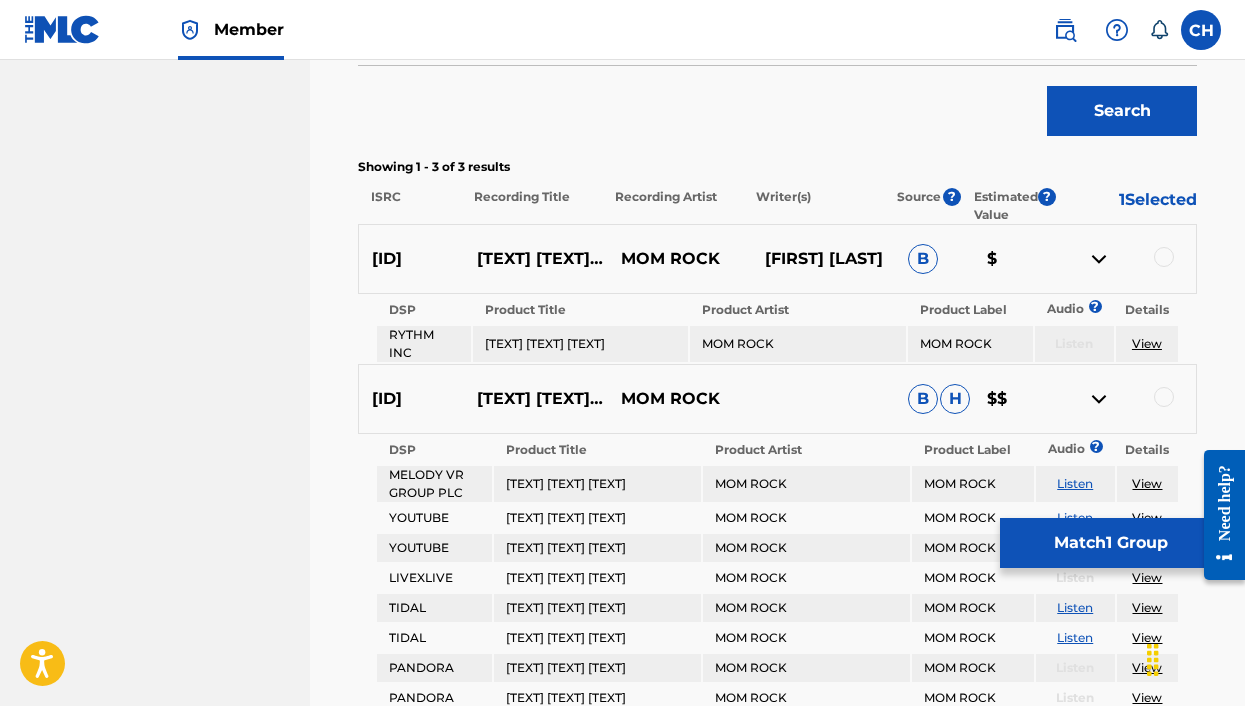click at bounding box center [1164, 397] 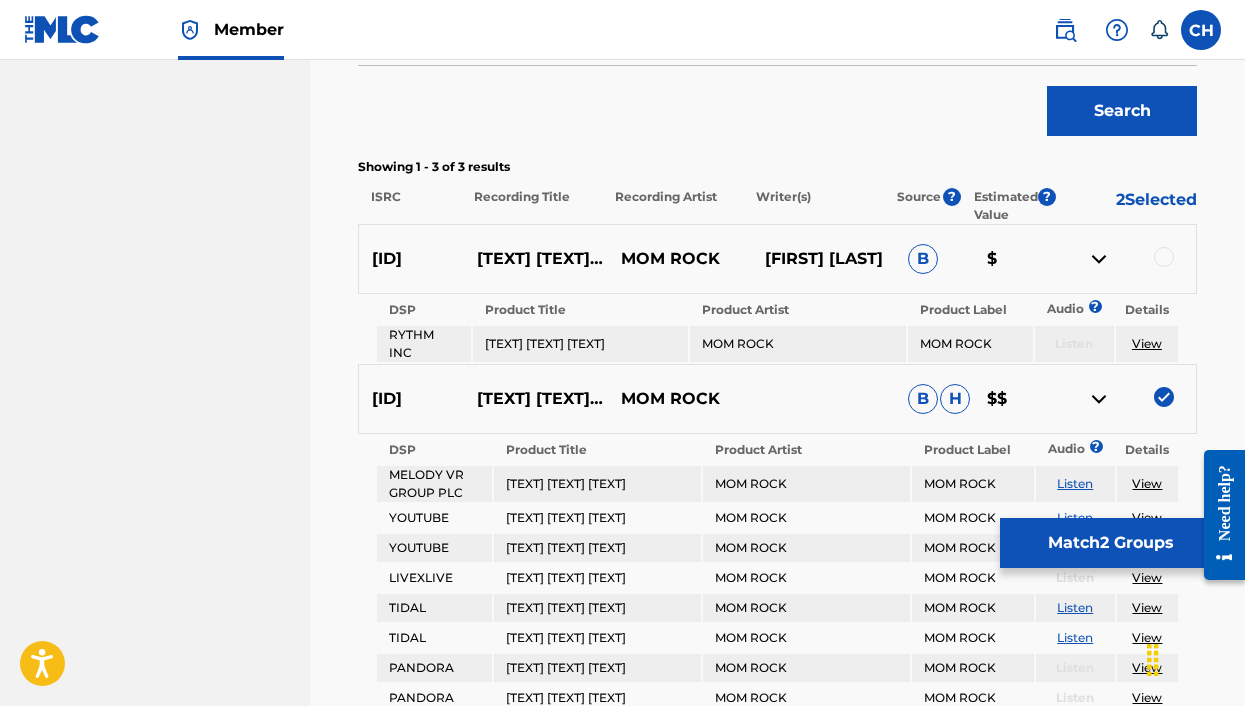 click on "[ID] [TEXT] [TEXT] [TEXT] [FIRST] [LAST] B $" at bounding box center [777, 259] 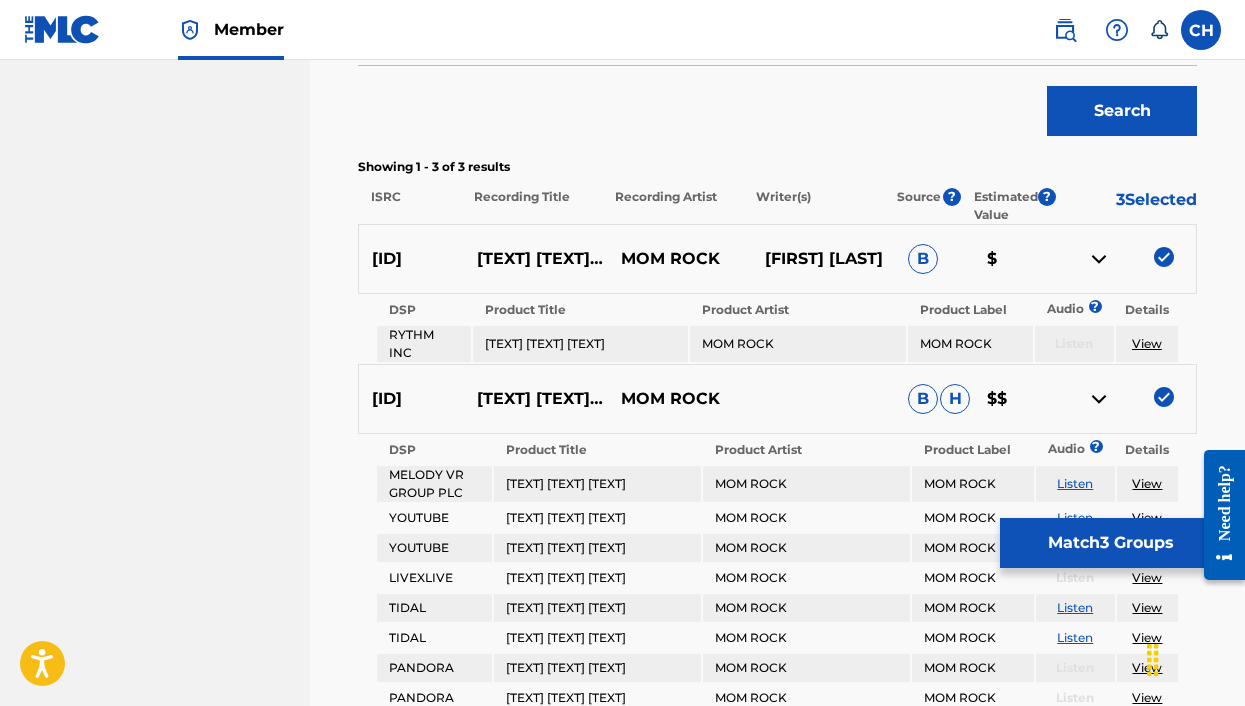 click on "Match  3 Groups" at bounding box center (1110, 543) 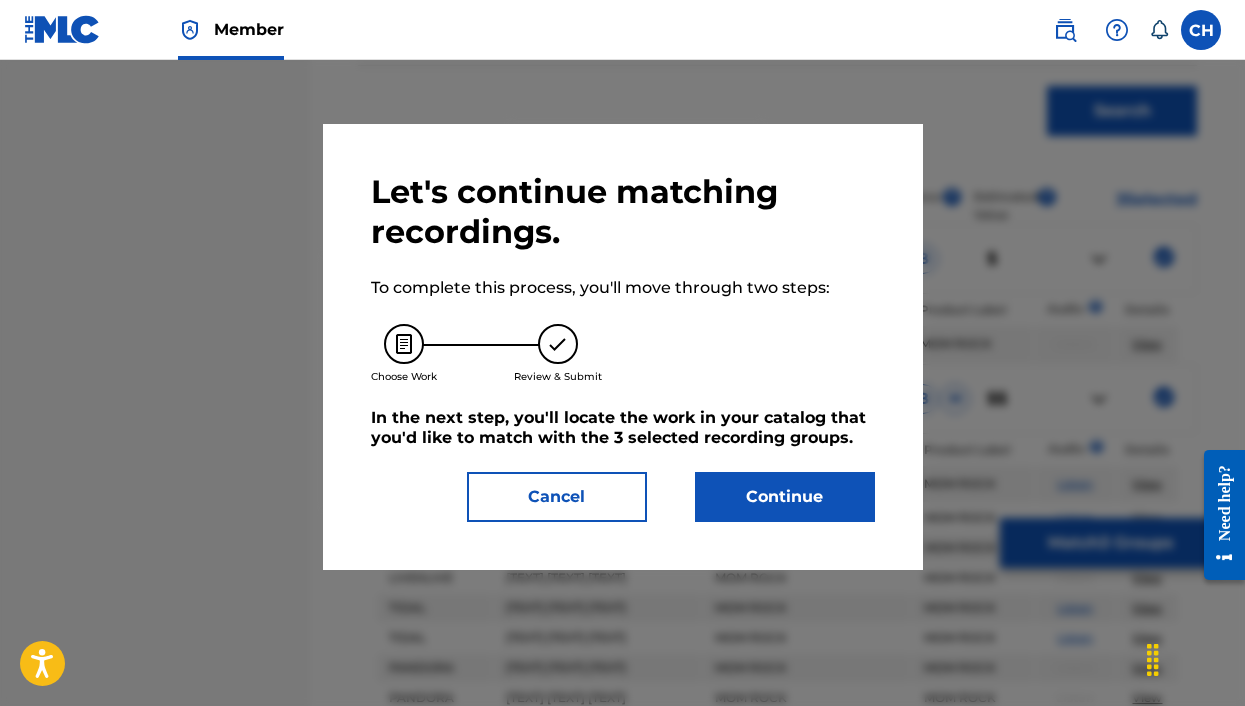 click on "Continue" at bounding box center [785, 497] 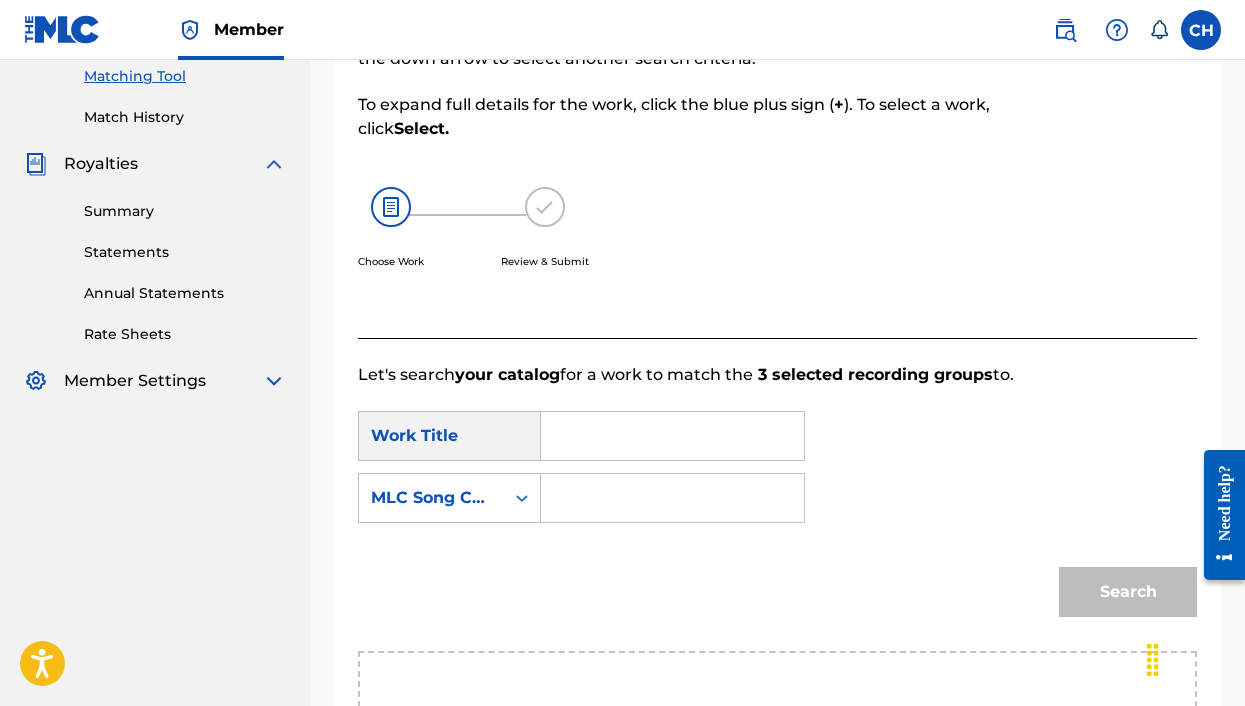 scroll, scrollTop: 267, scrollLeft: 0, axis: vertical 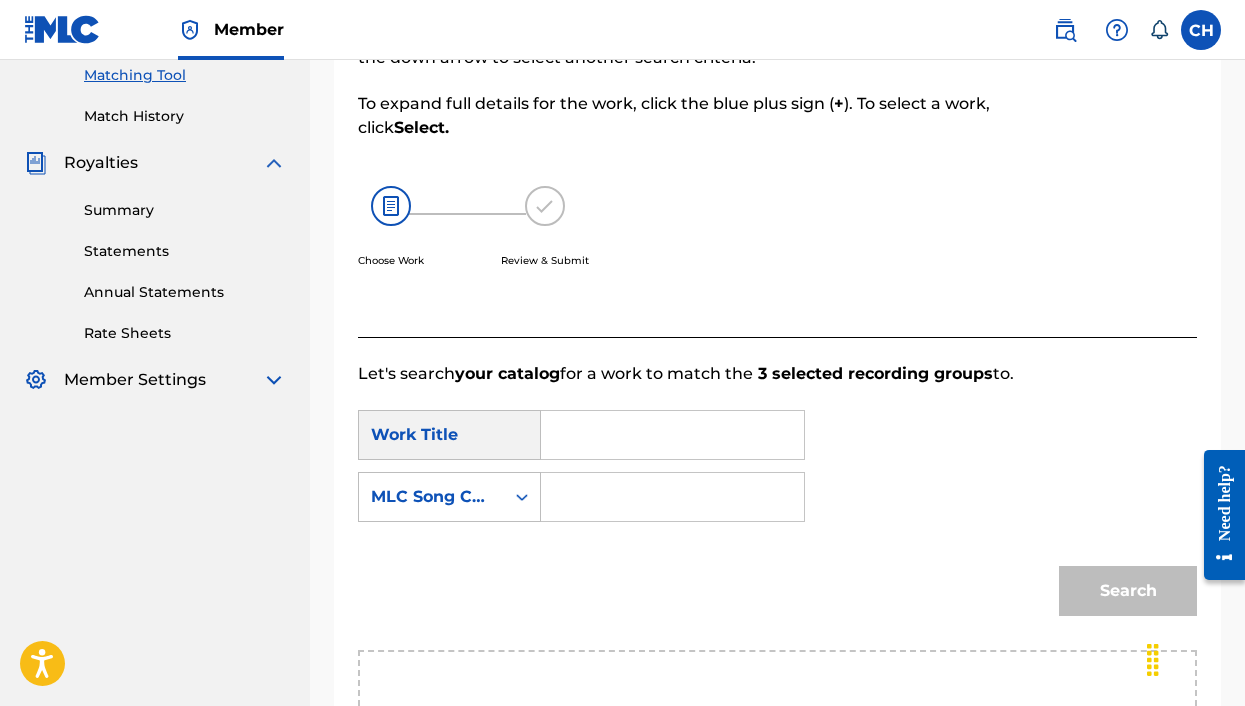 click at bounding box center (672, 435) 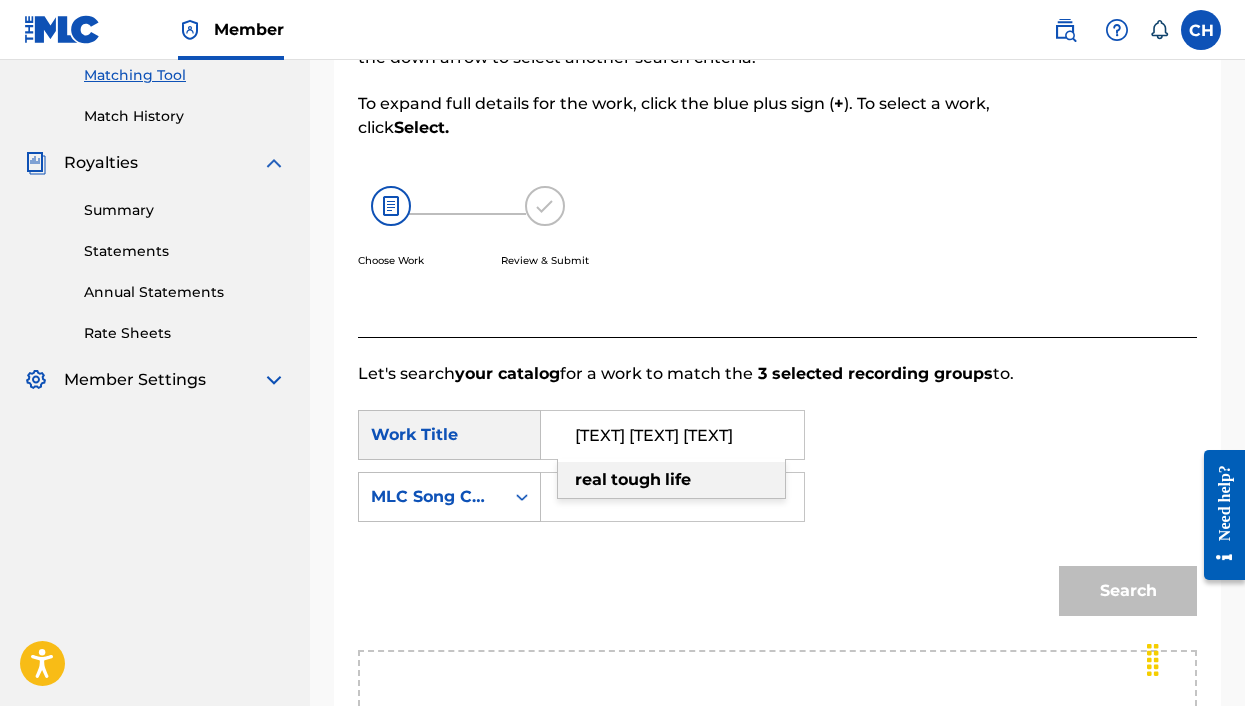 click on "life" at bounding box center (678, 479) 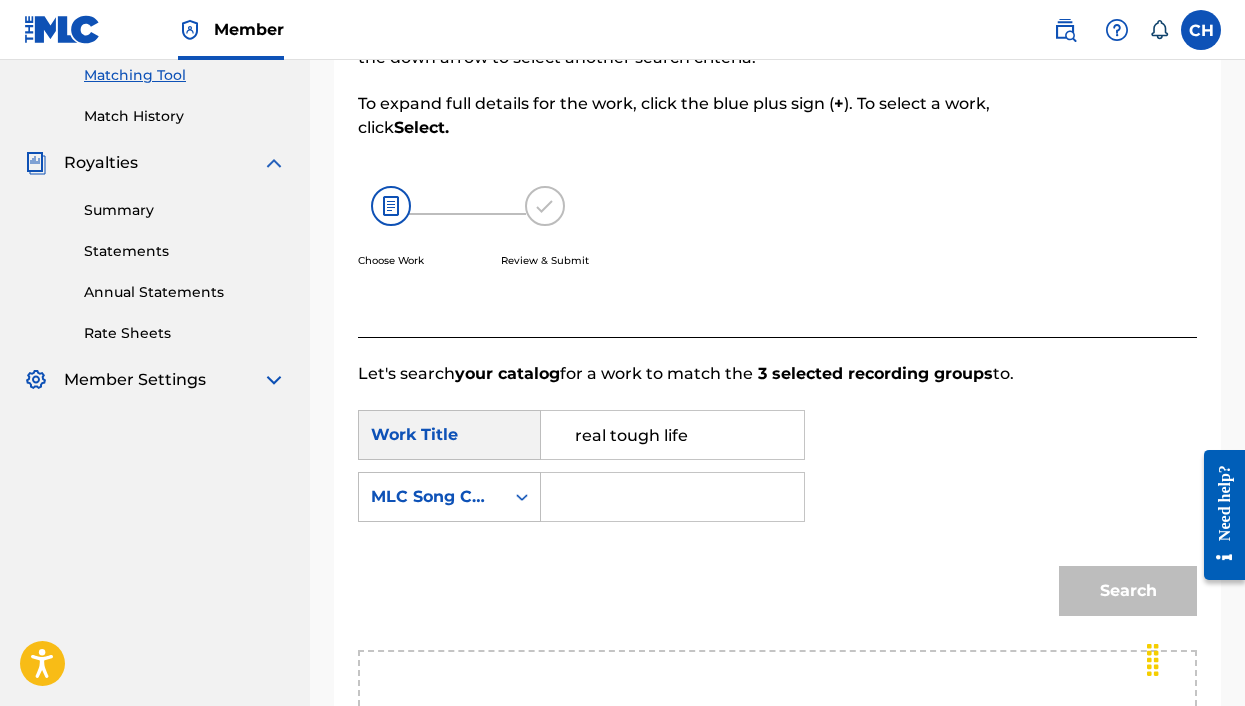 scroll, scrollTop: 425, scrollLeft: 0, axis: vertical 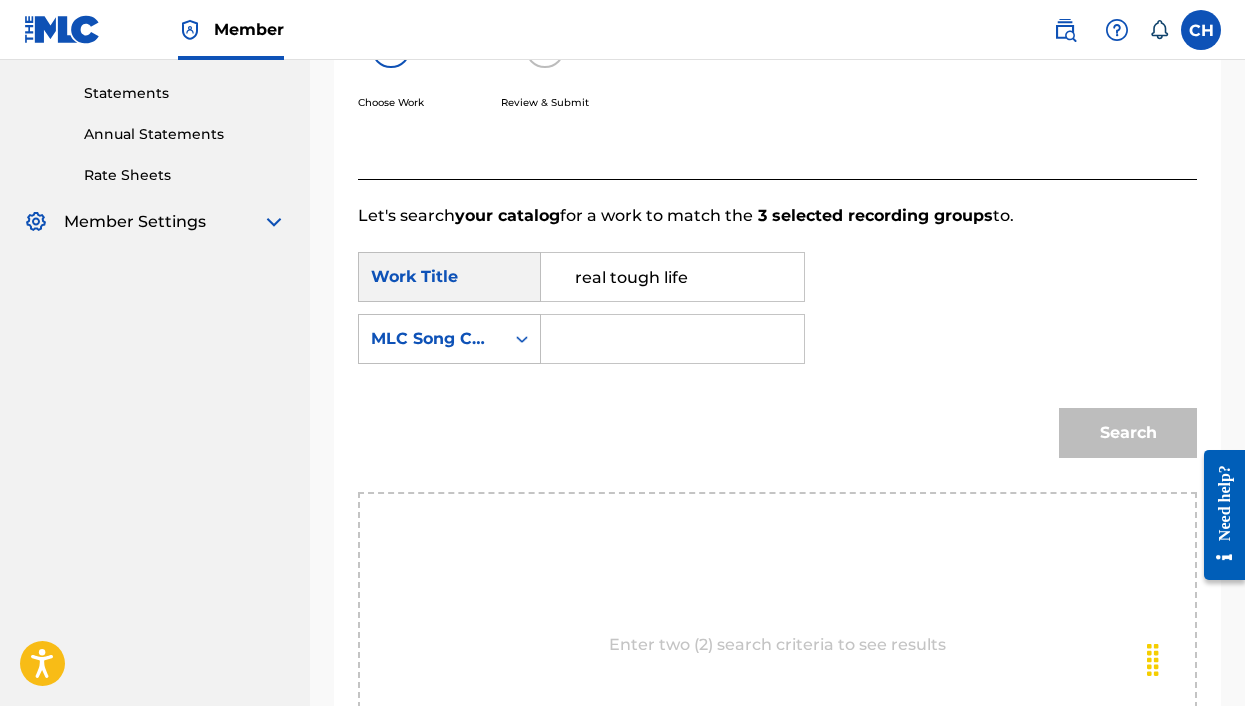 click on "Search" at bounding box center [1123, 428] 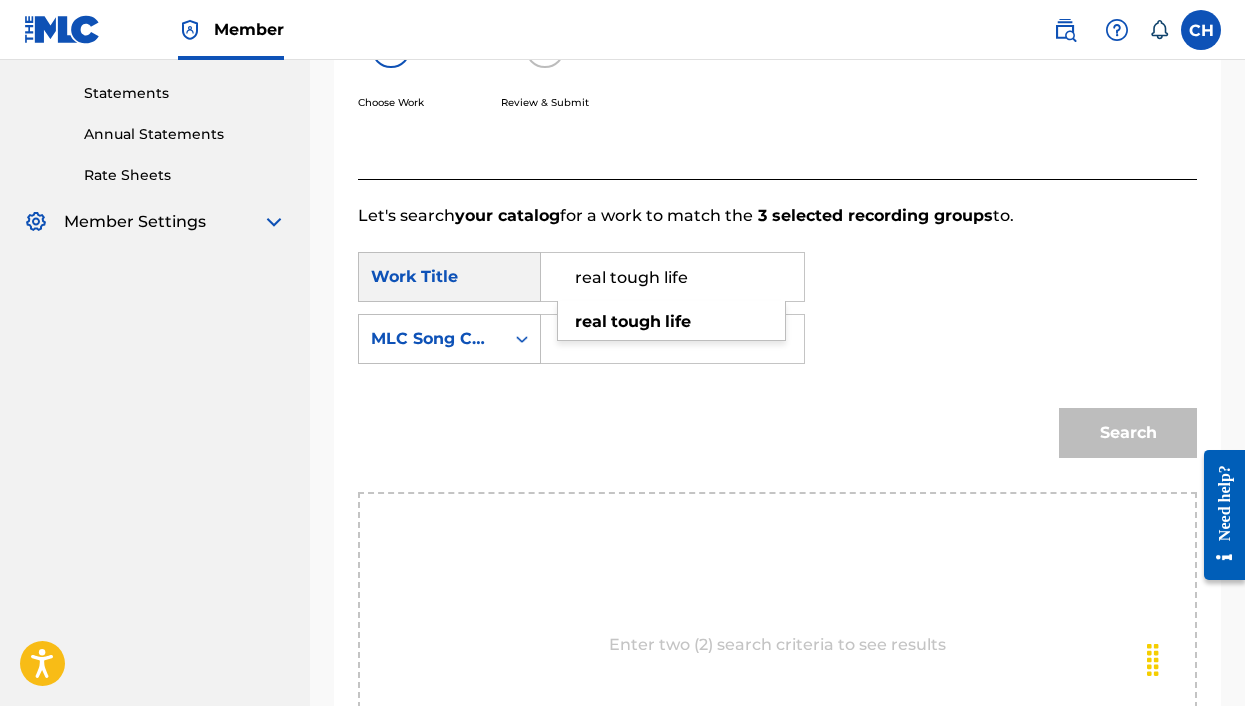 click at bounding box center (672, 339) 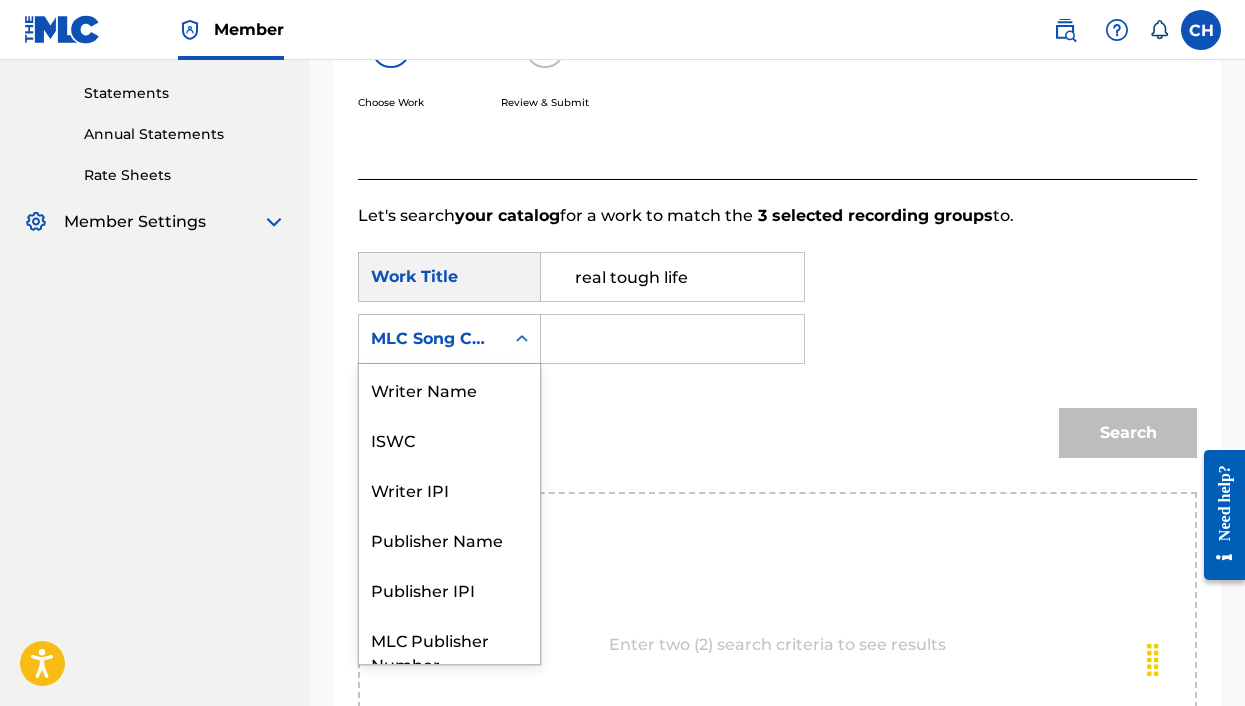 click at bounding box center [522, 339] 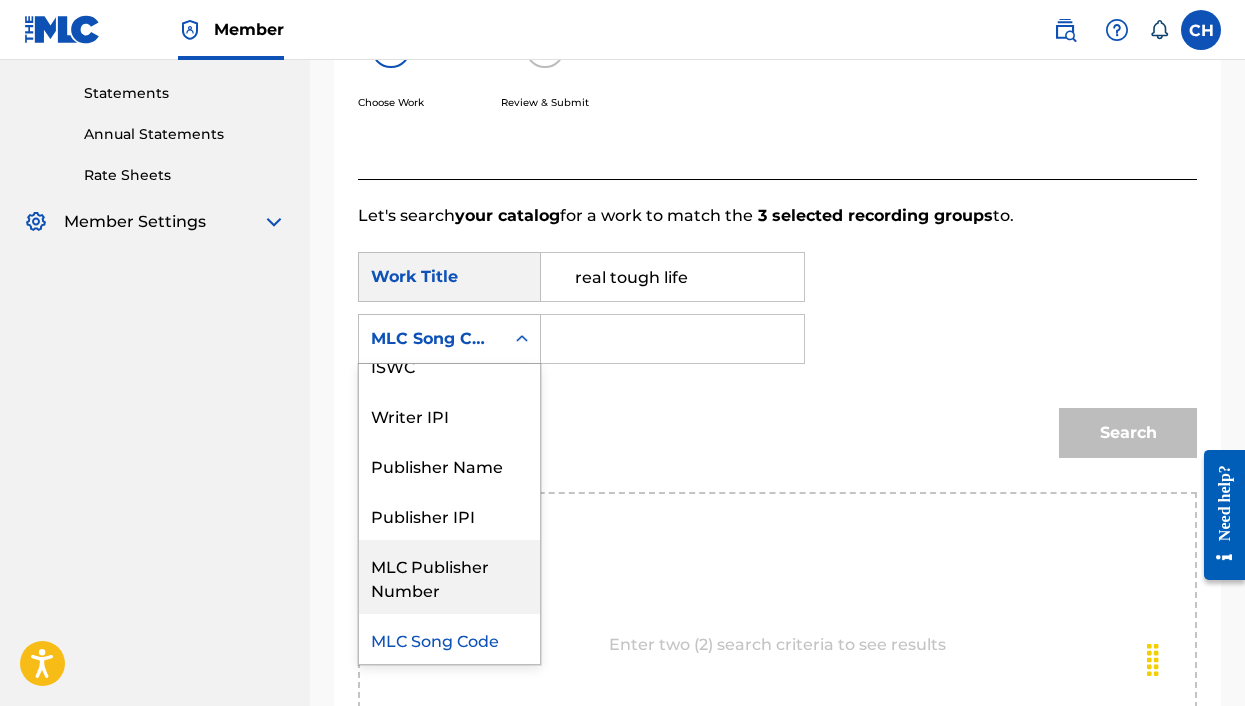 click on "Search" at bounding box center [777, 440] 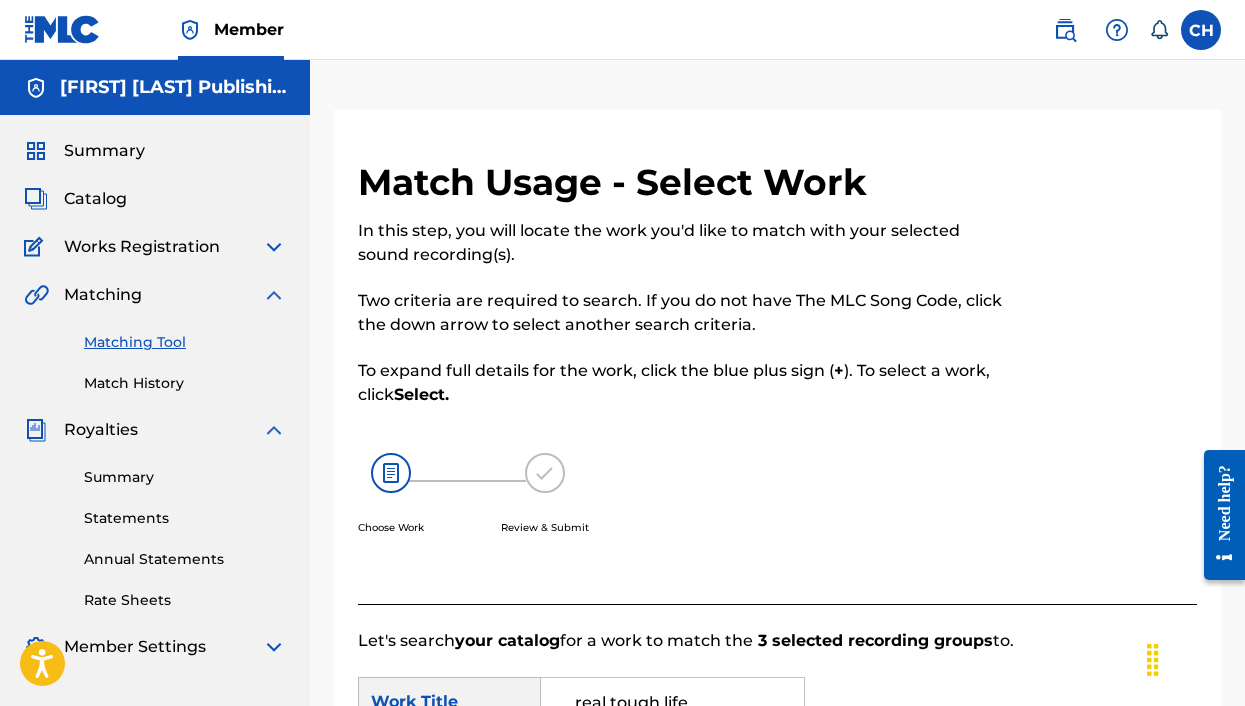 scroll, scrollTop: 0, scrollLeft: 0, axis: both 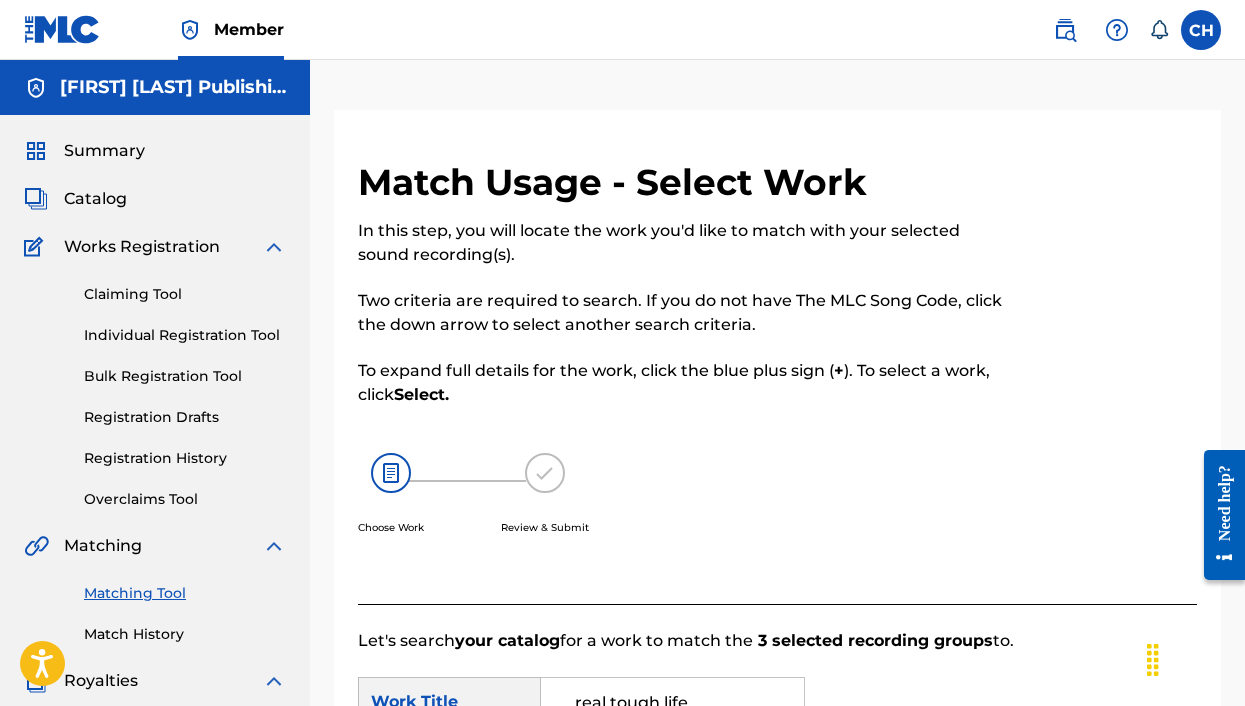 click on "Catalog" at bounding box center (95, 199) 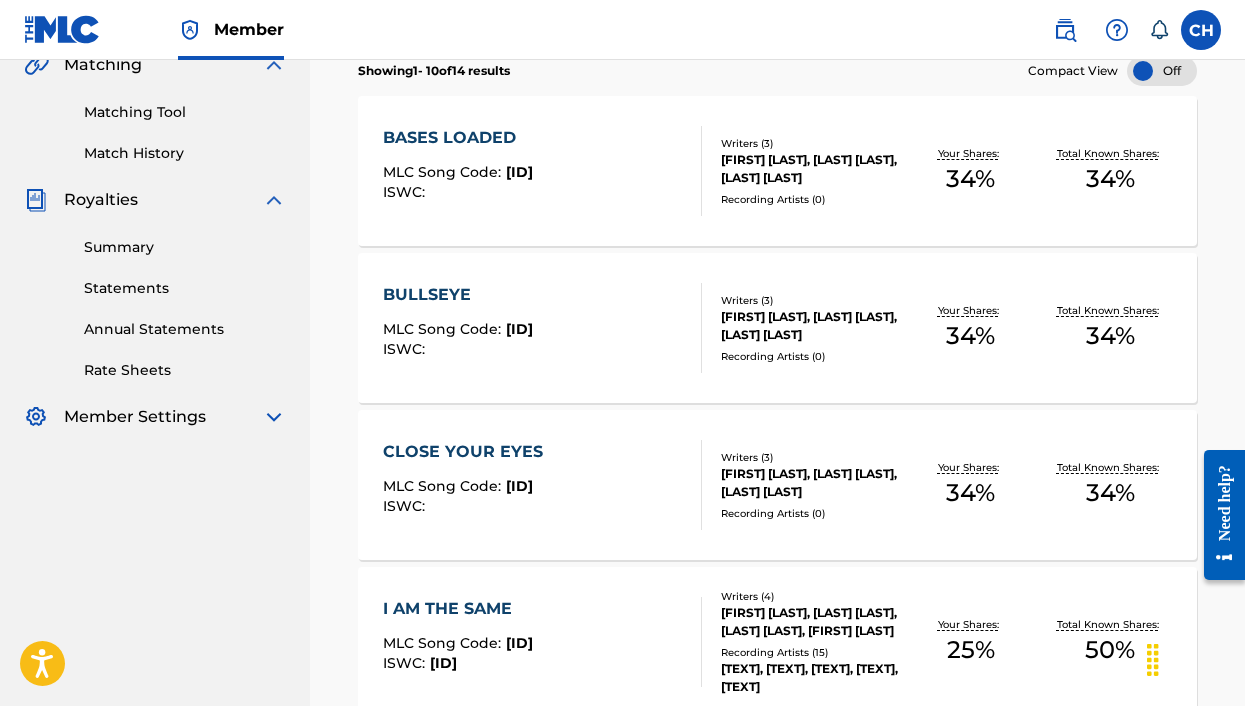 scroll, scrollTop: 147, scrollLeft: 0, axis: vertical 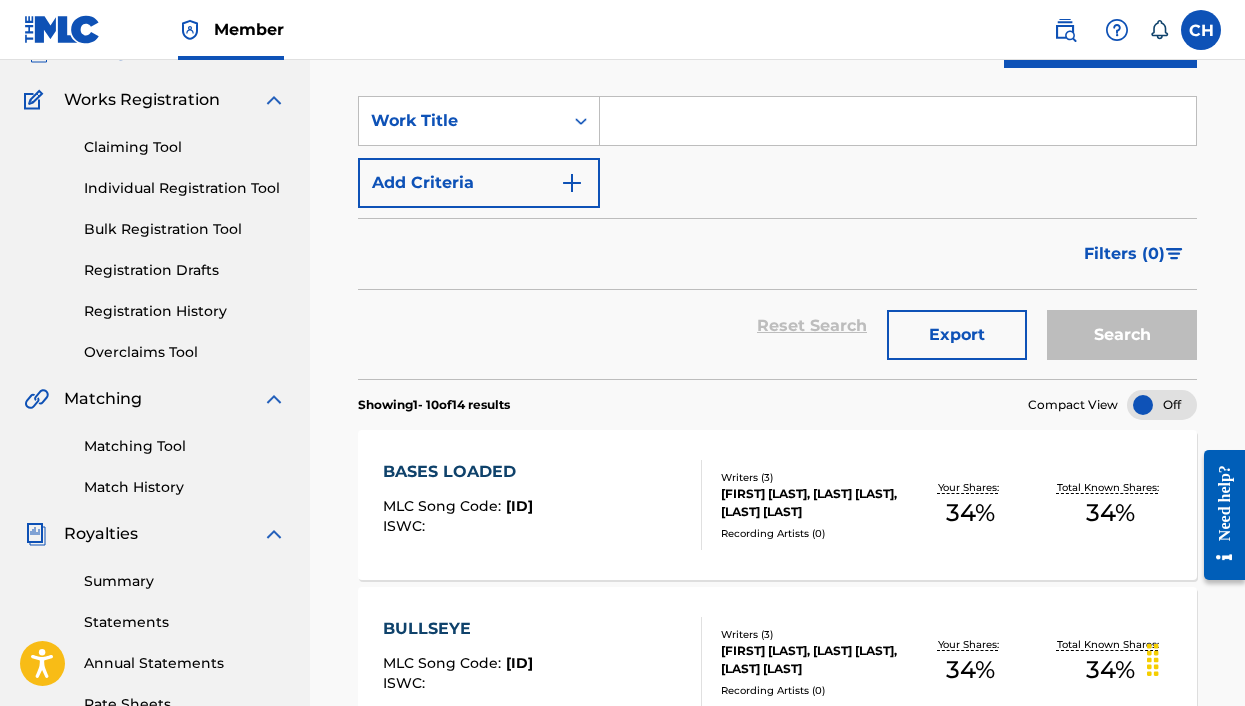 click on "Matching Tool" at bounding box center [185, 446] 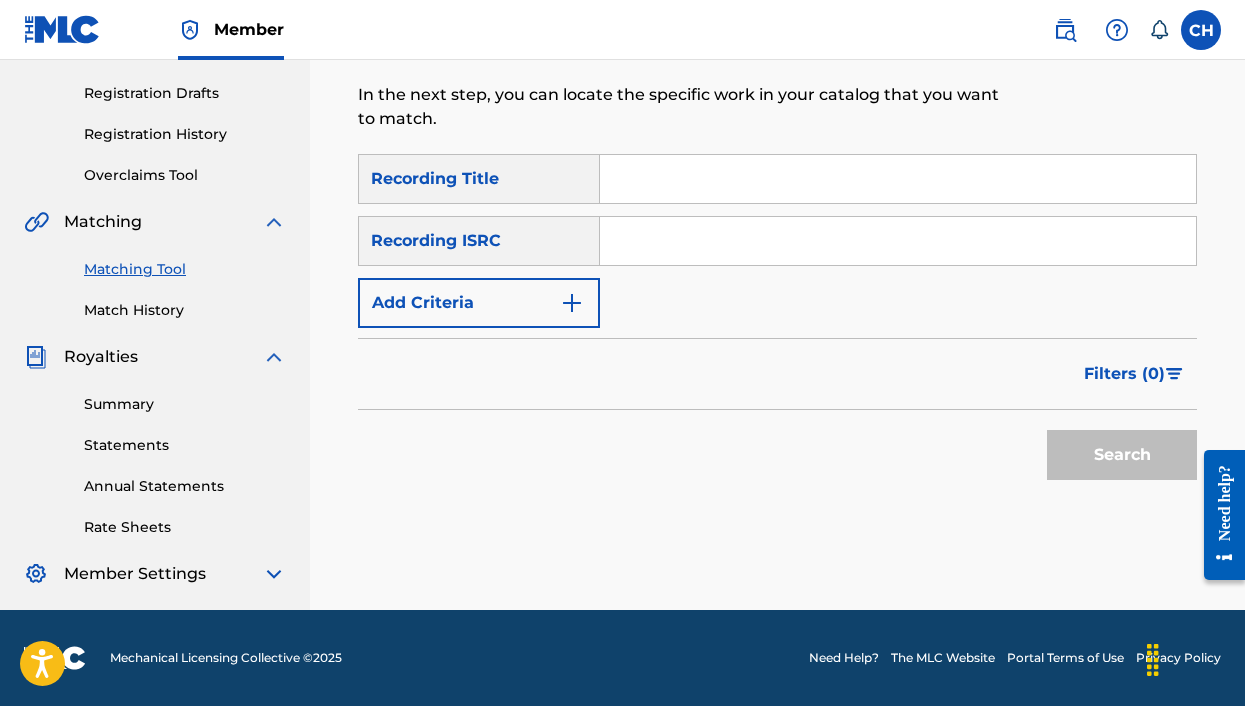 scroll, scrollTop: 324, scrollLeft: 0, axis: vertical 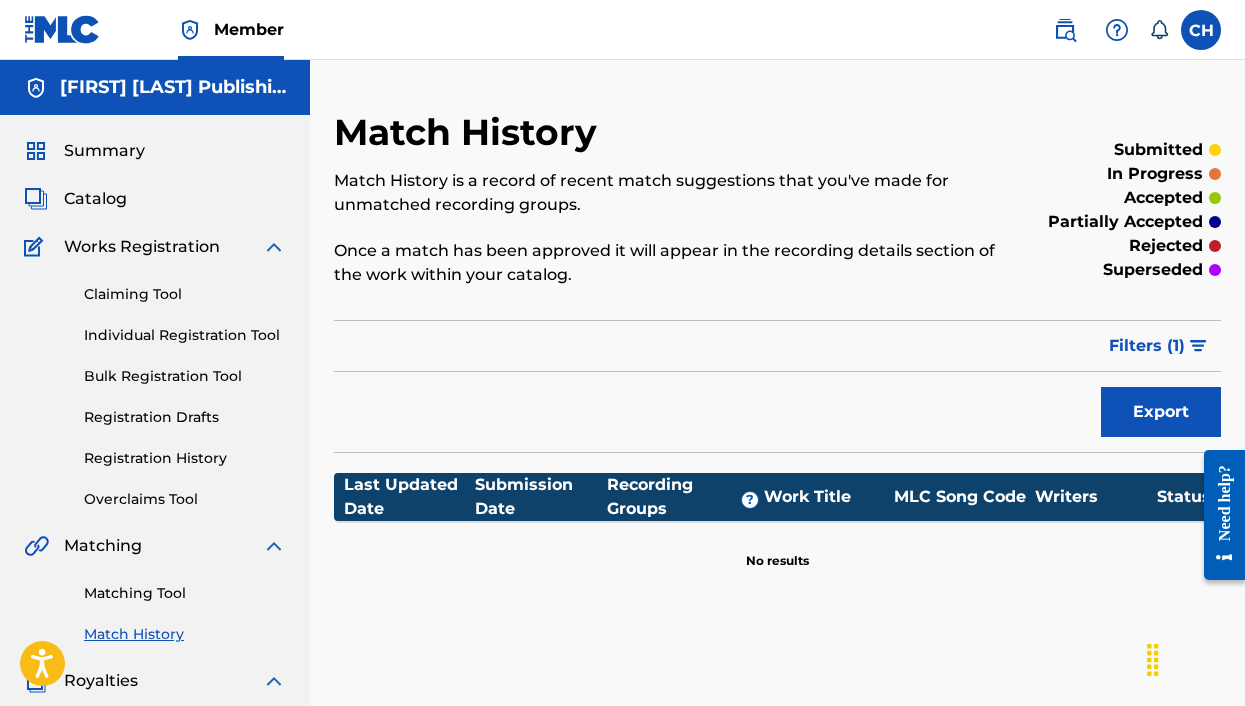 click on "Summary" at bounding box center [104, 151] 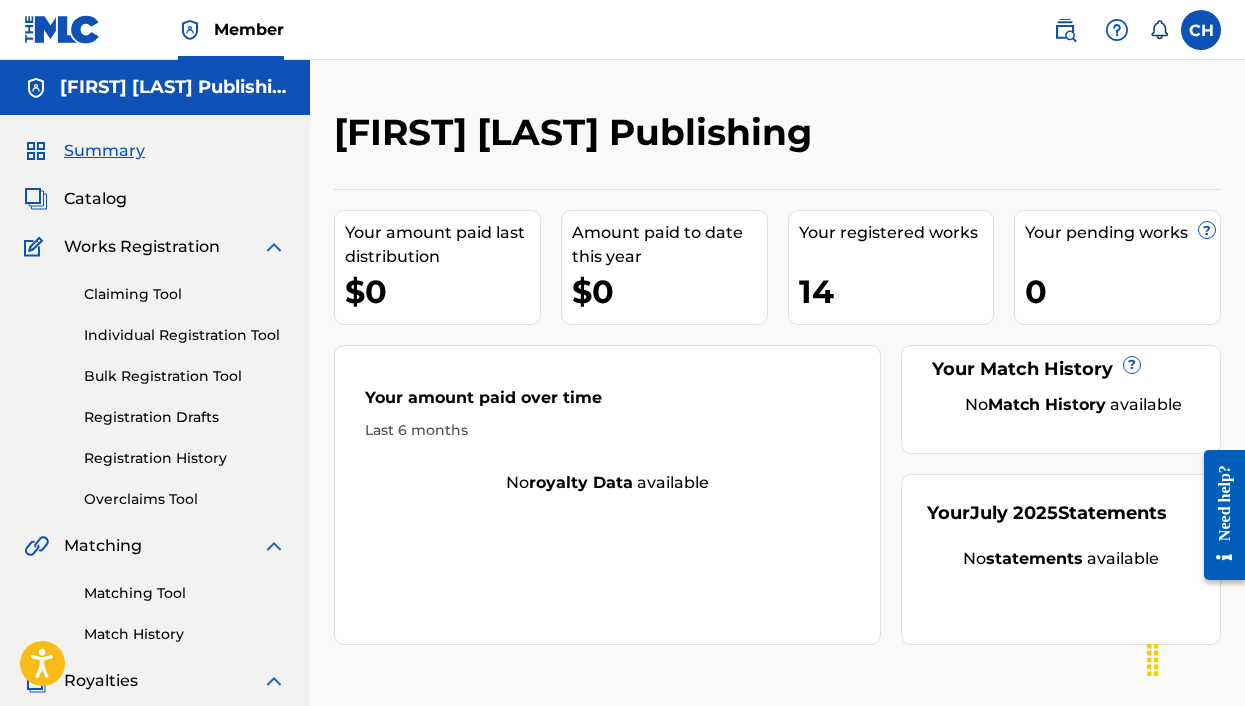 click on "Catalog" at bounding box center [95, 199] 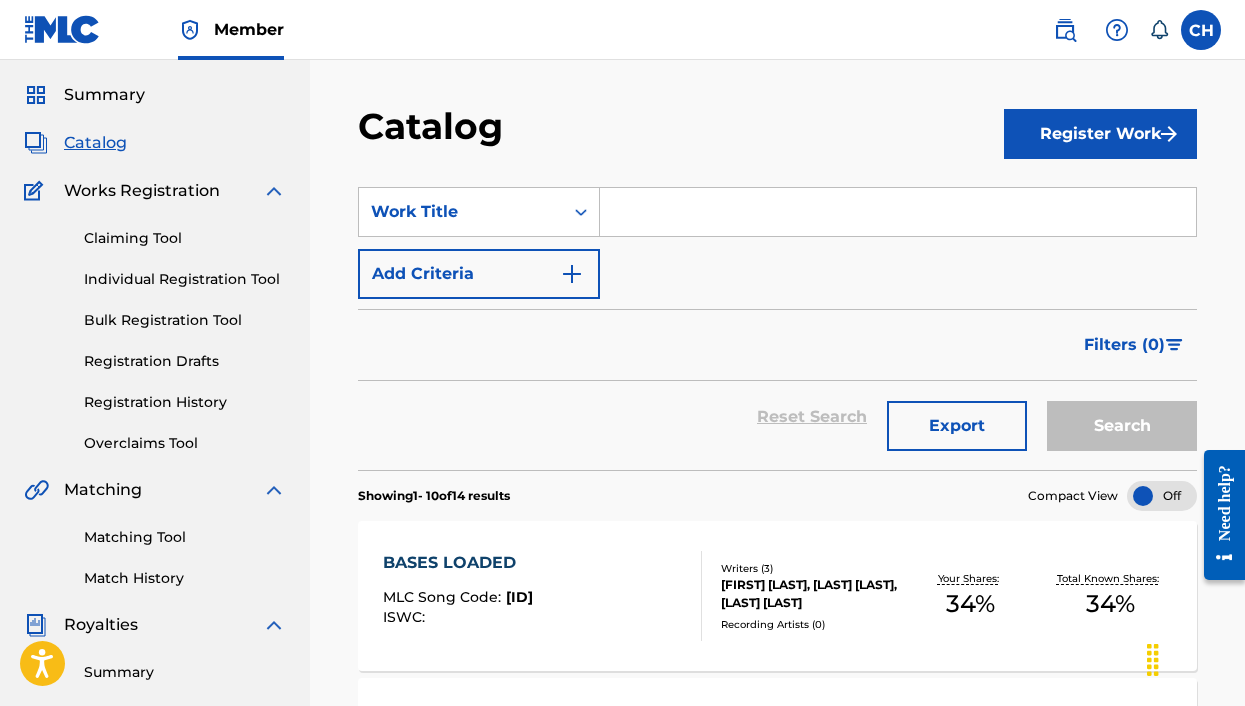 scroll, scrollTop: 16, scrollLeft: 0, axis: vertical 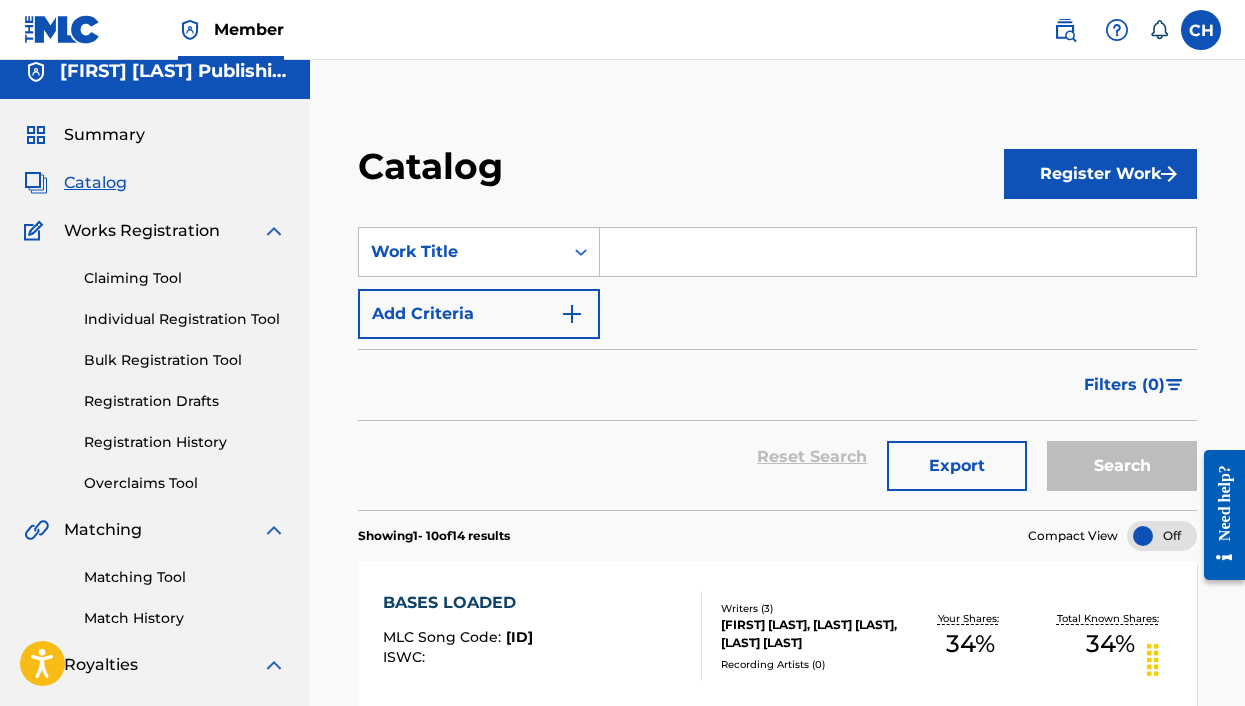 click on "Matching Tool" at bounding box center [185, 577] 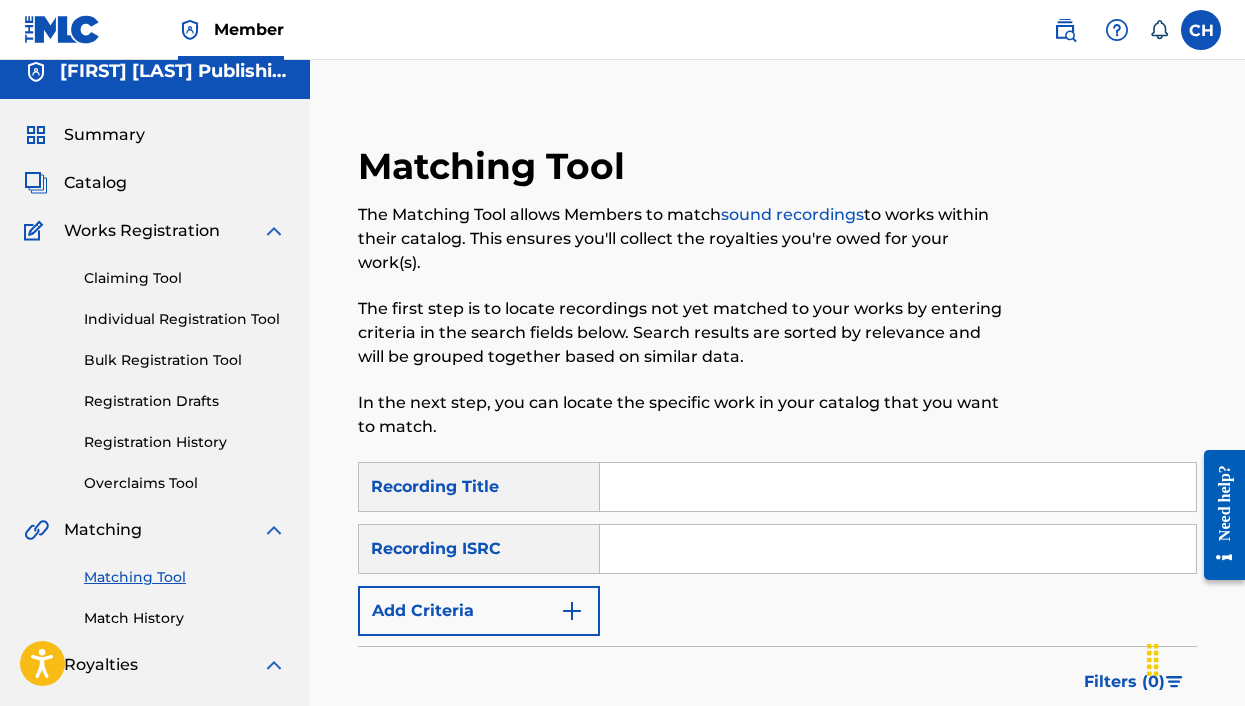 scroll, scrollTop: 0, scrollLeft: 0, axis: both 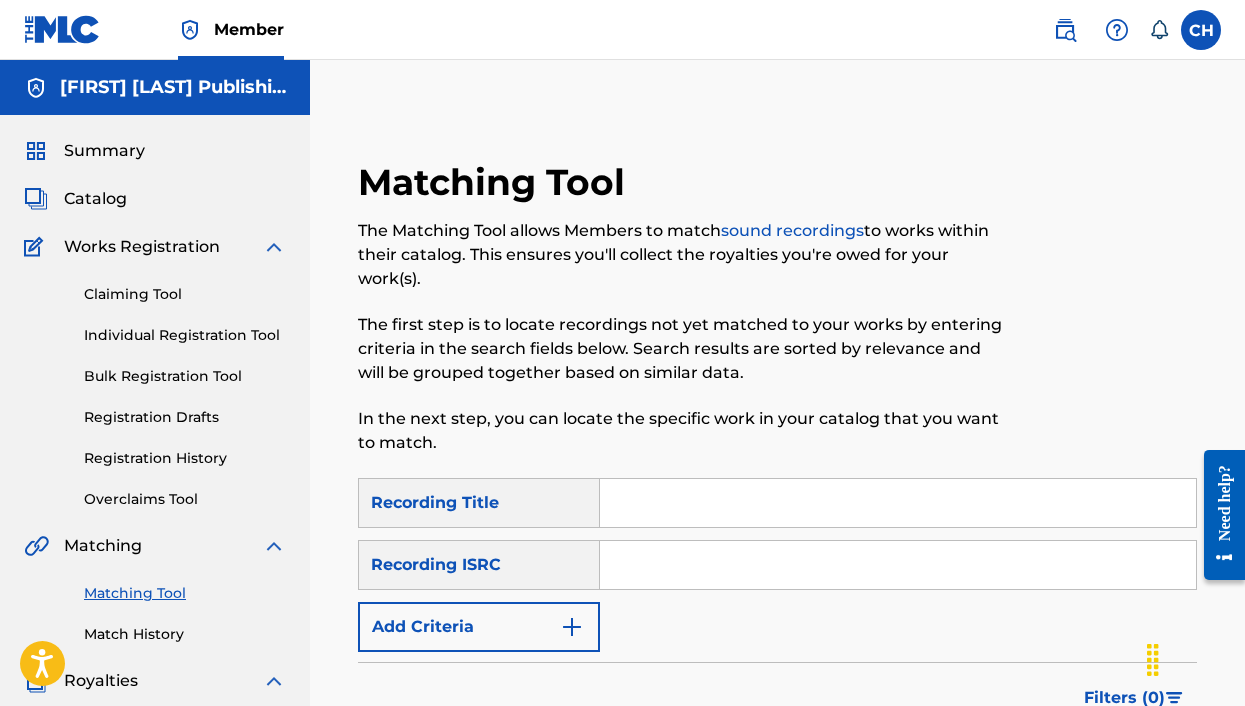 click at bounding box center (898, 565) 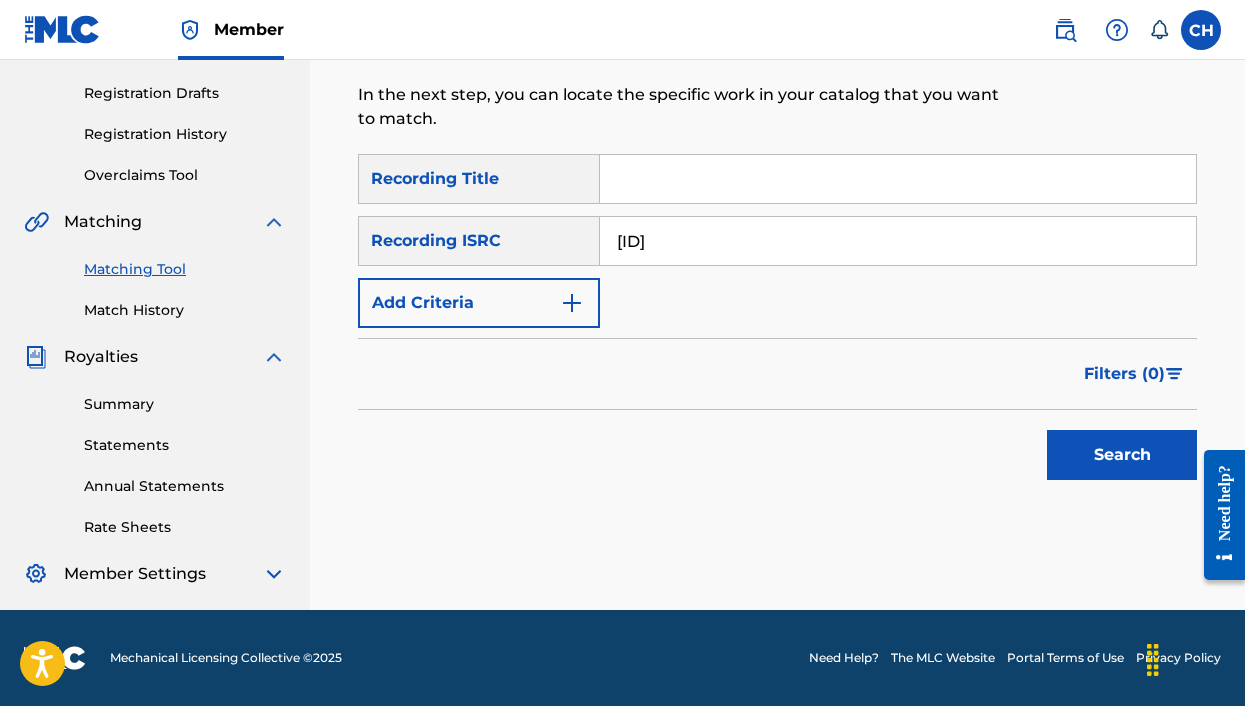 scroll, scrollTop: 324, scrollLeft: 0, axis: vertical 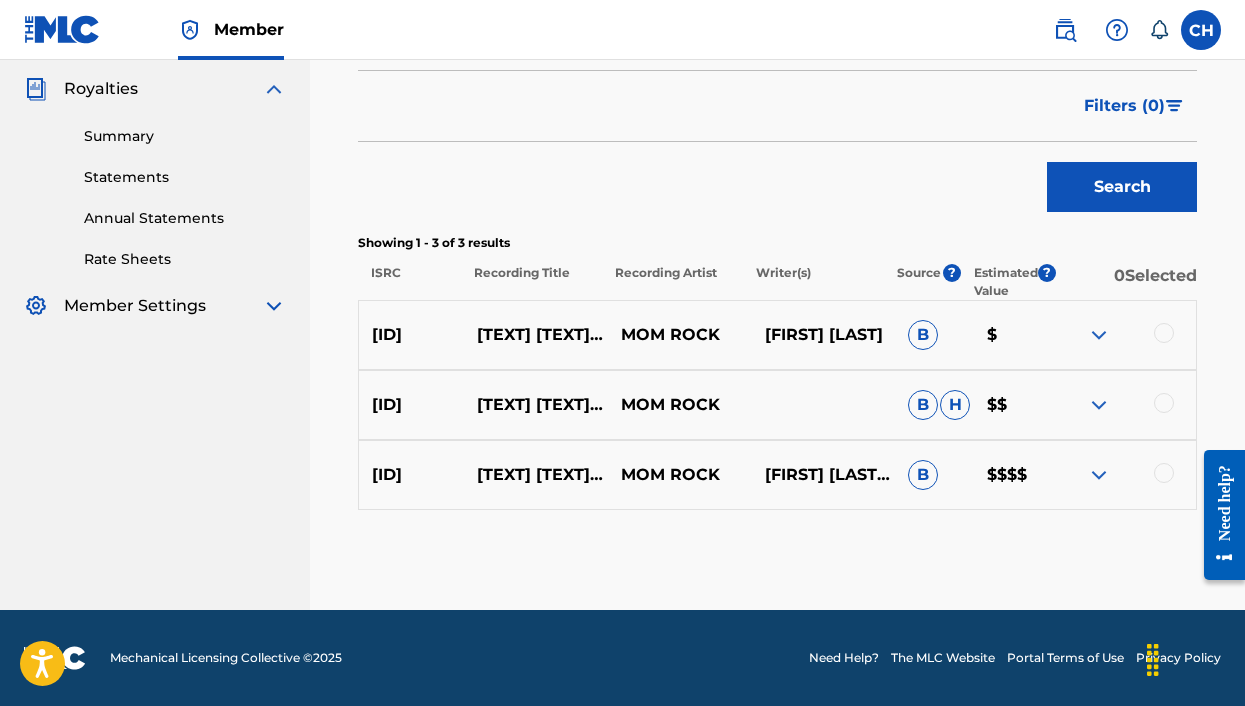 click at bounding box center (1164, 333) 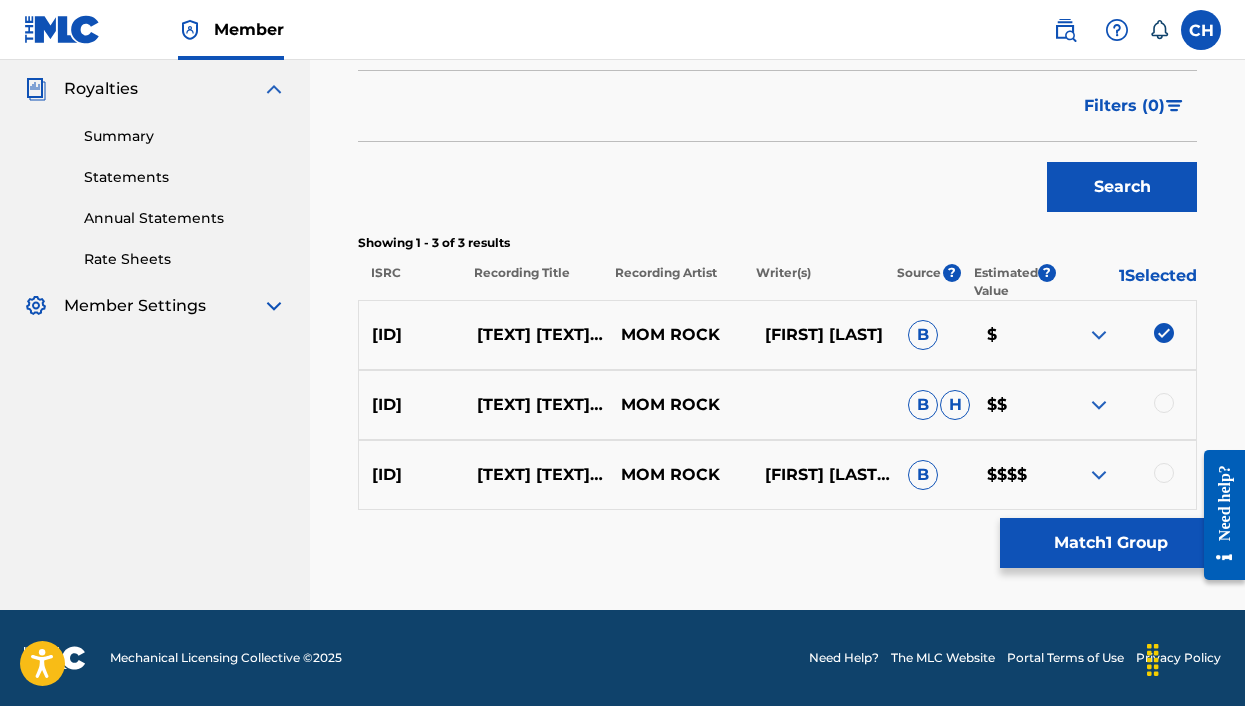 click at bounding box center [1164, 403] 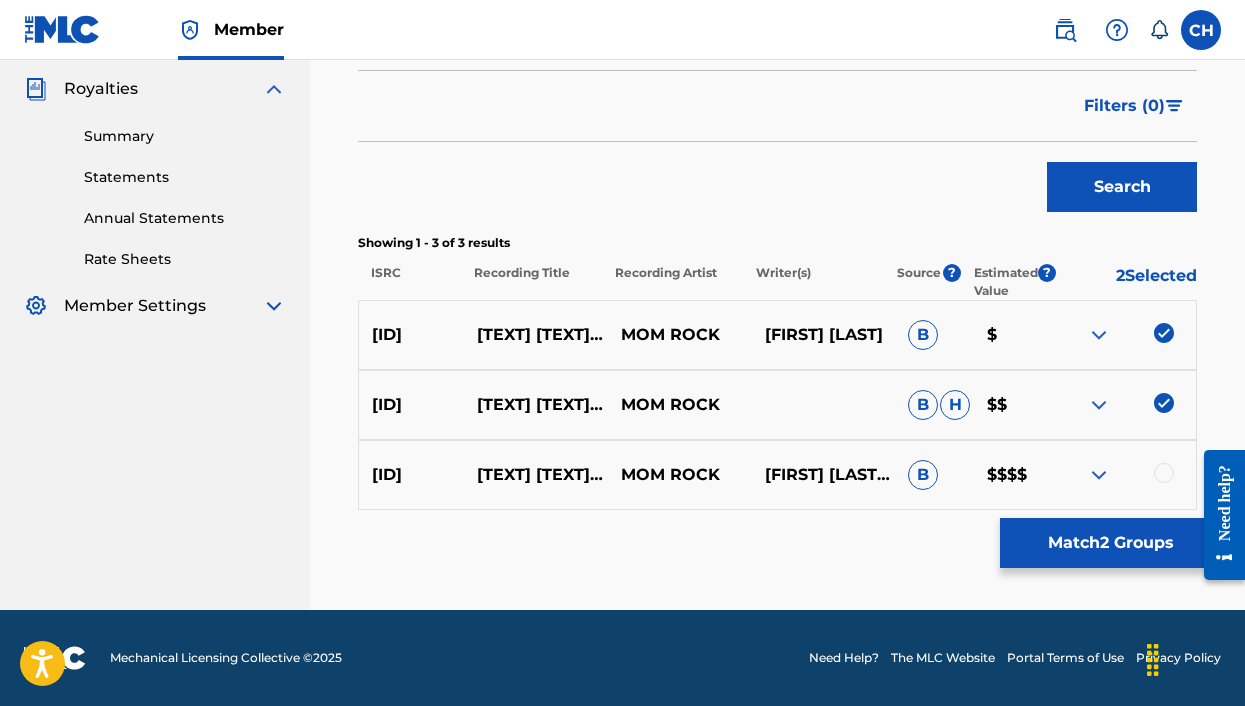 click at bounding box center (1164, 473) 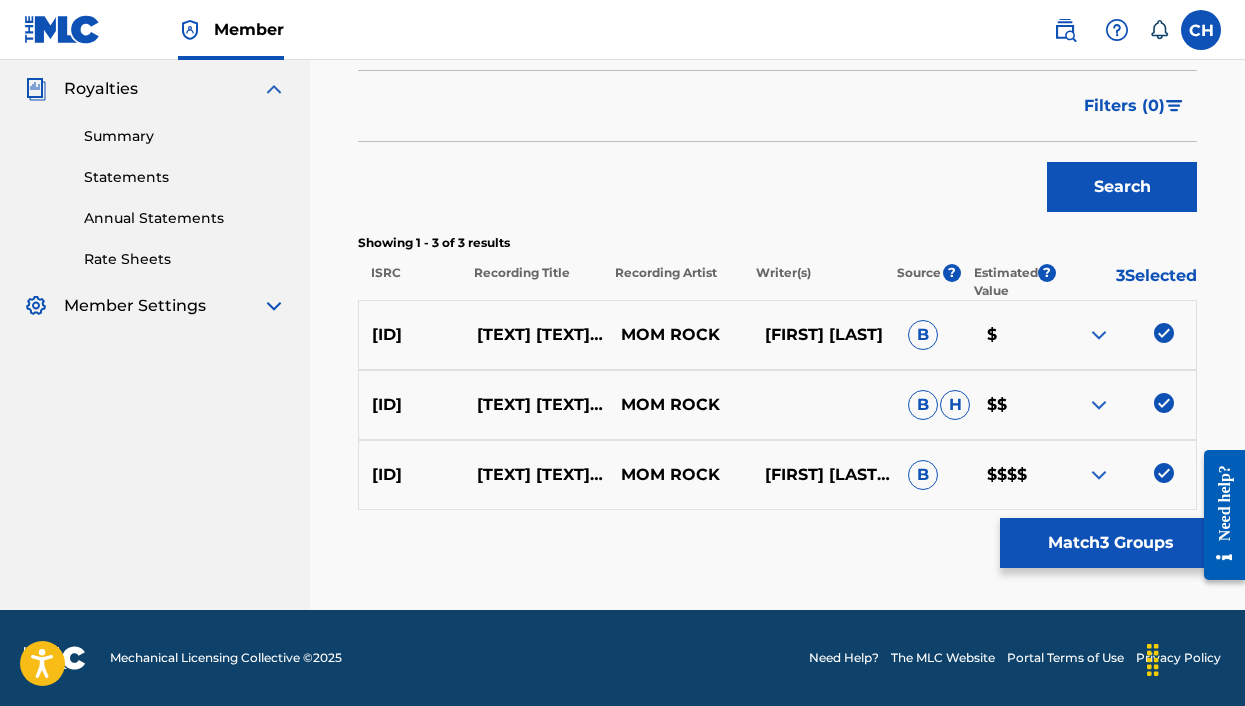 click on "Match  3 Groups" at bounding box center [1110, 543] 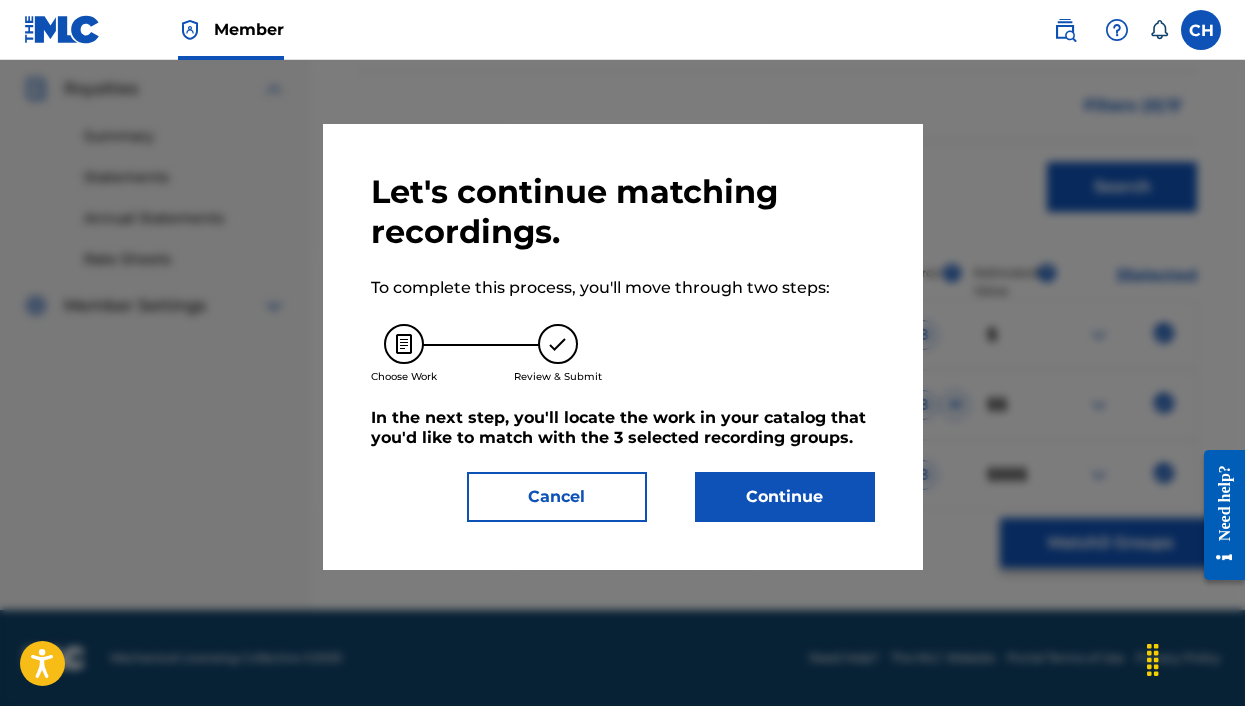 click on "Continue" at bounding box center (785, 497) 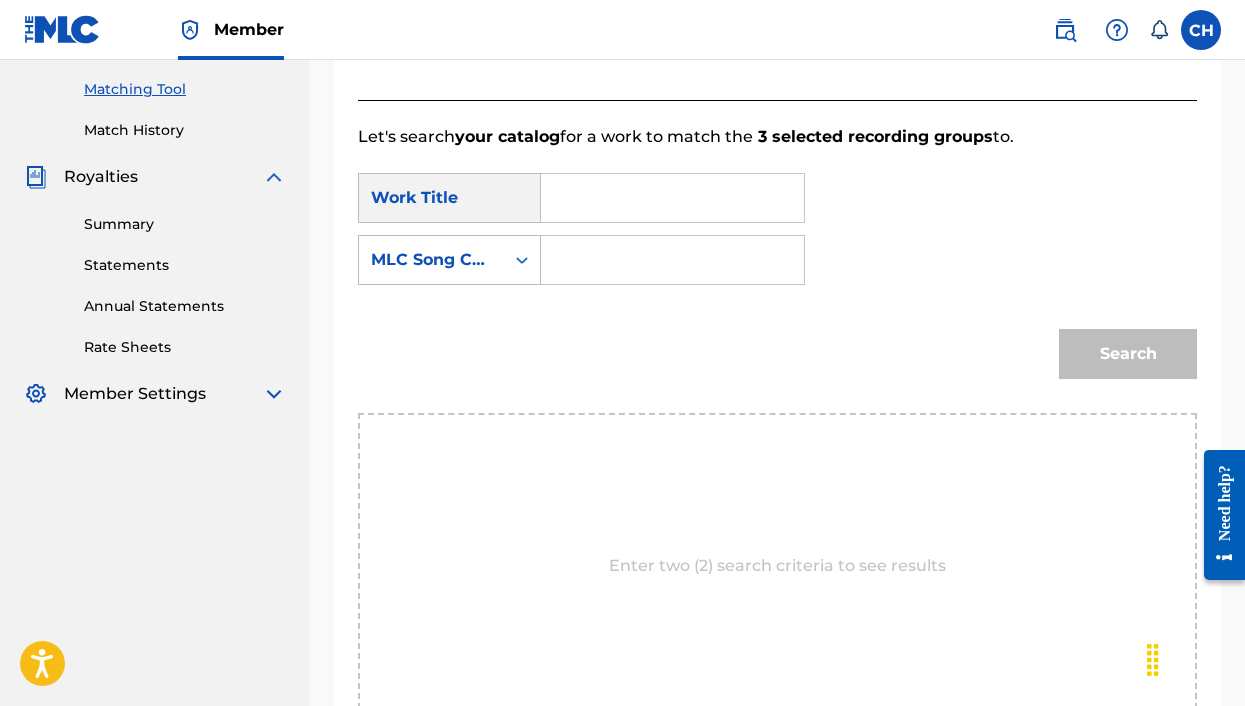scroll, scrollTop: 523, scrollLeft: 0, axis: vertical 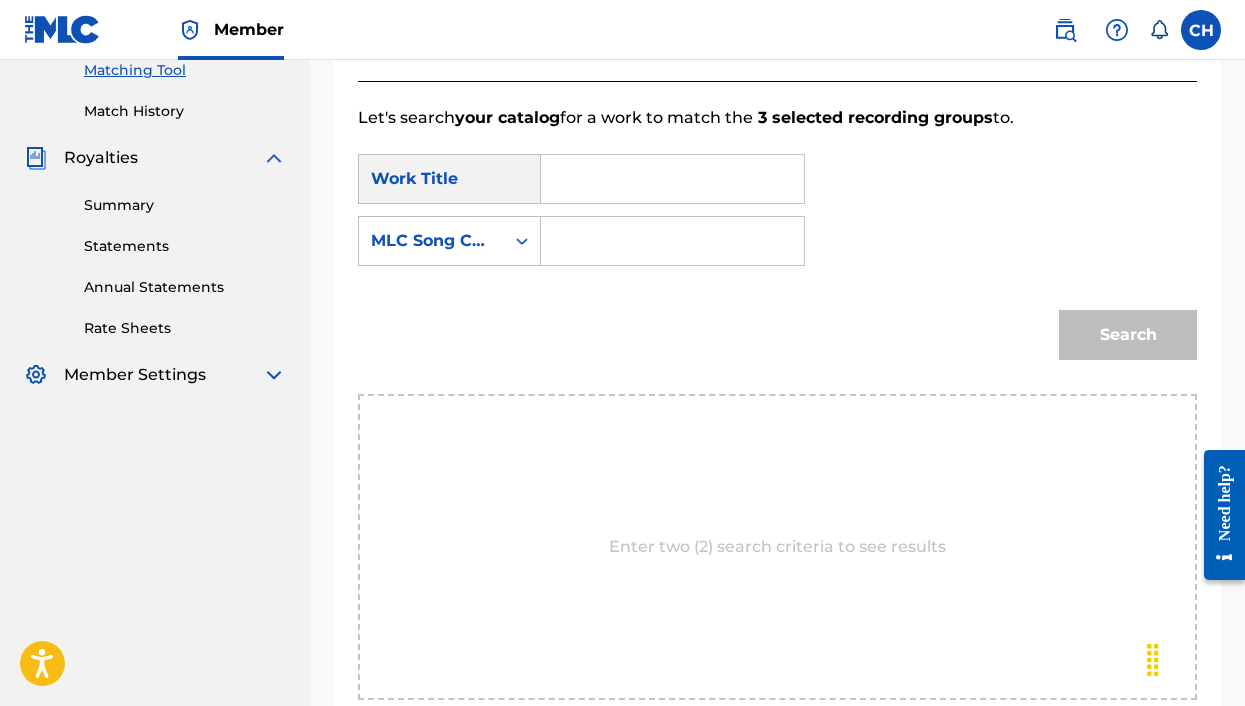 click at bounding box center [672, 241] 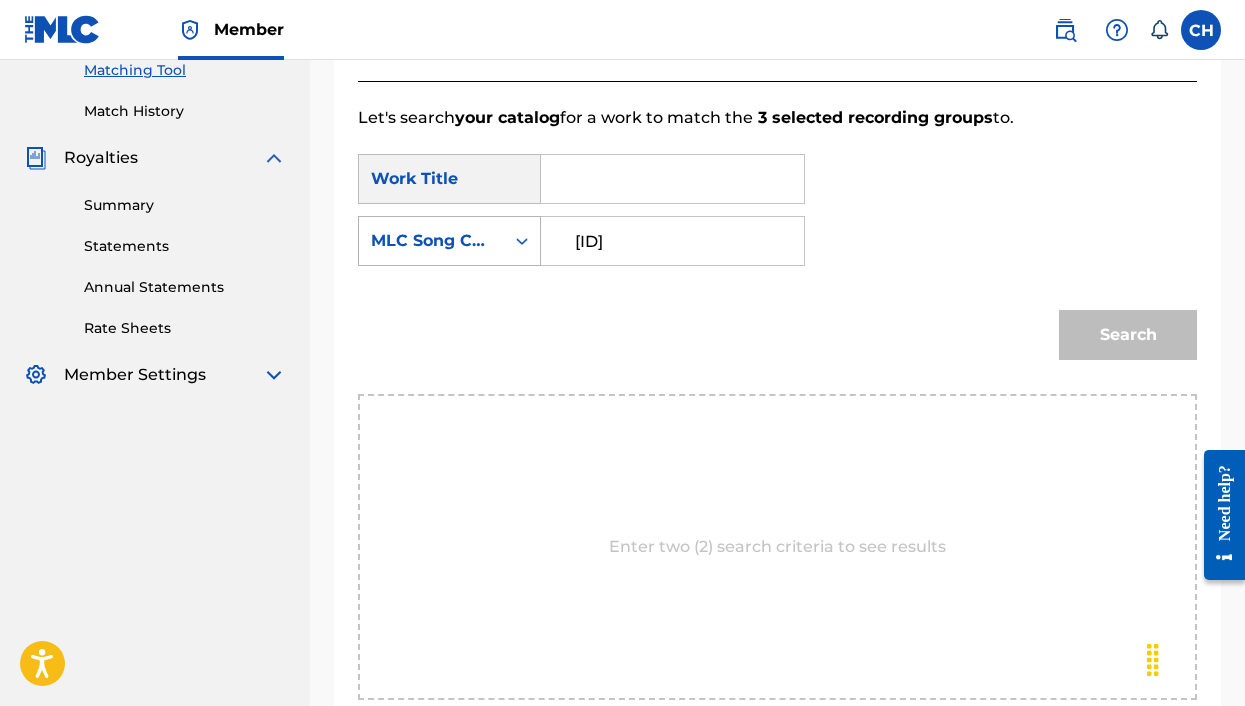 drag, startPoint x: 709, startPoint y: 246, endPoint x: 523, endPoint y: 232, distance: 186.52614 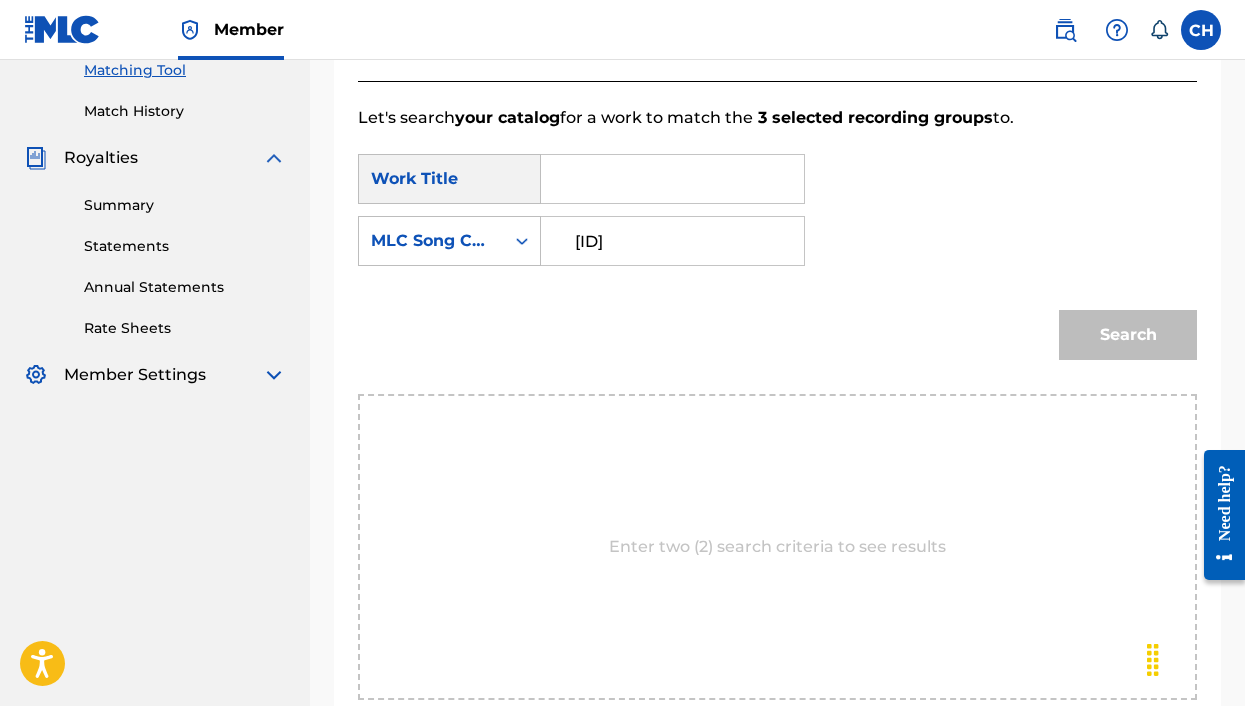 type on "[ID]" 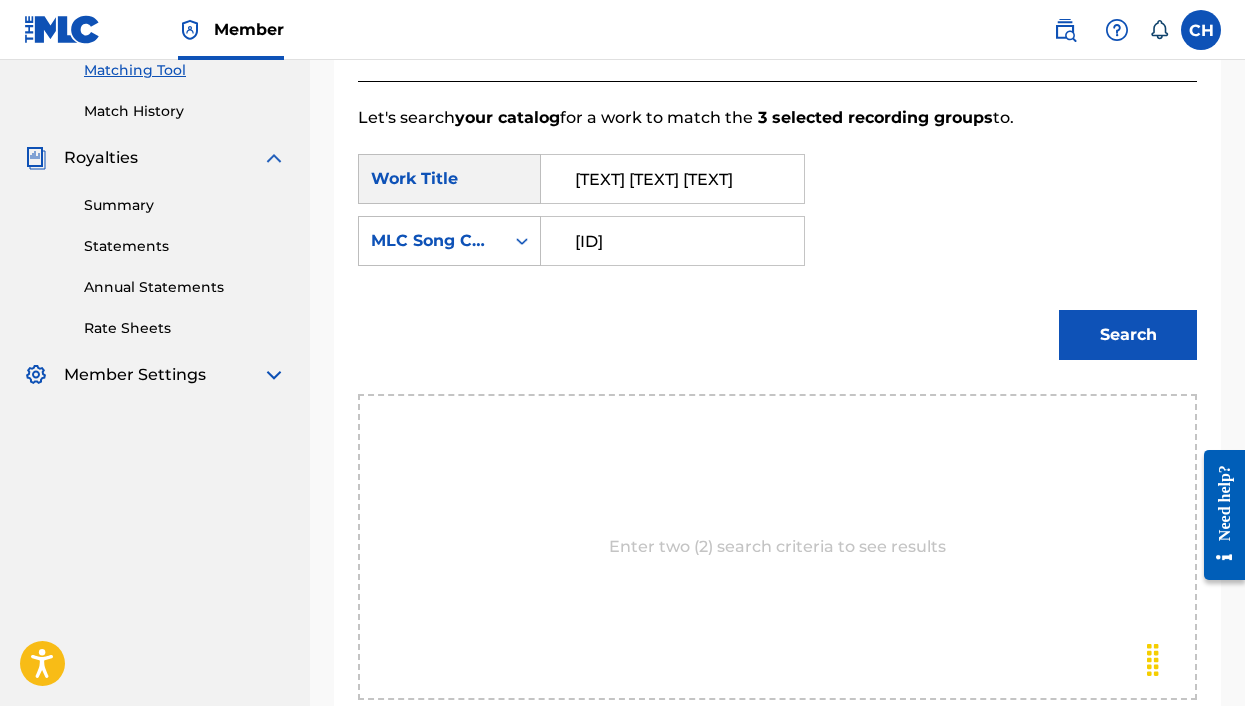 click on "Search" at bounding box center (1128, 335) 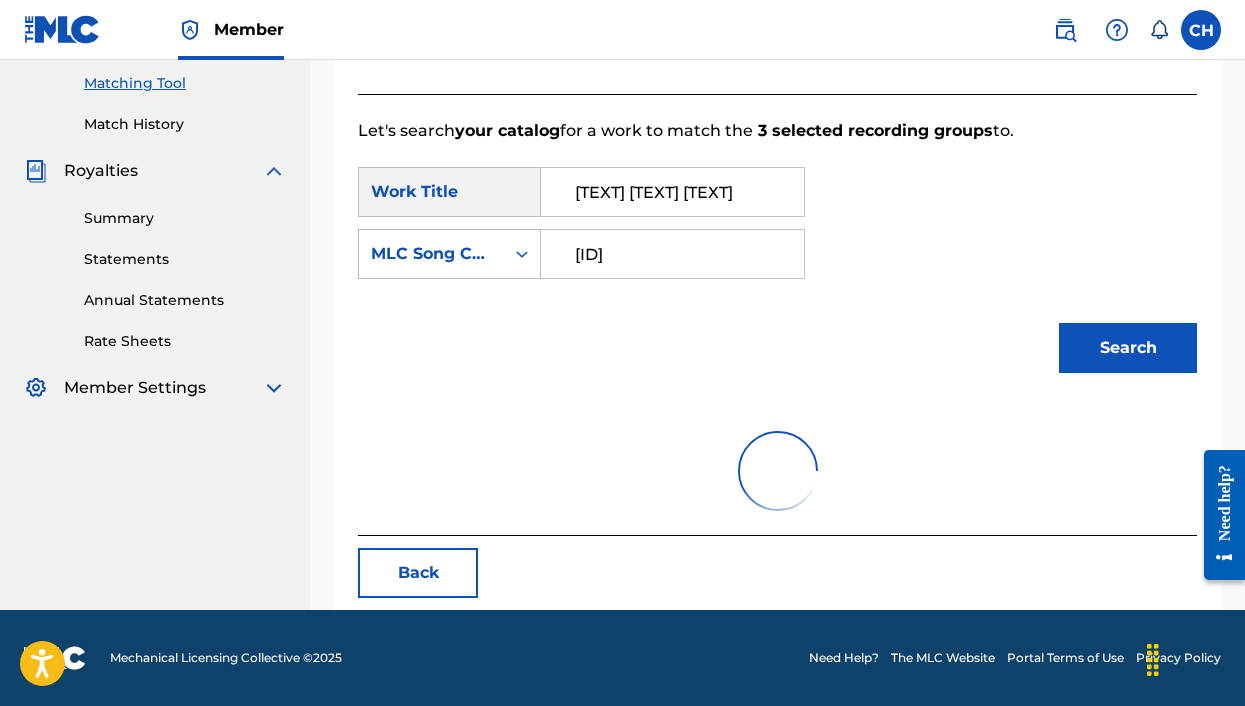 scroll, scrollTop: 424, scrollLeft: 0, axis: vertical 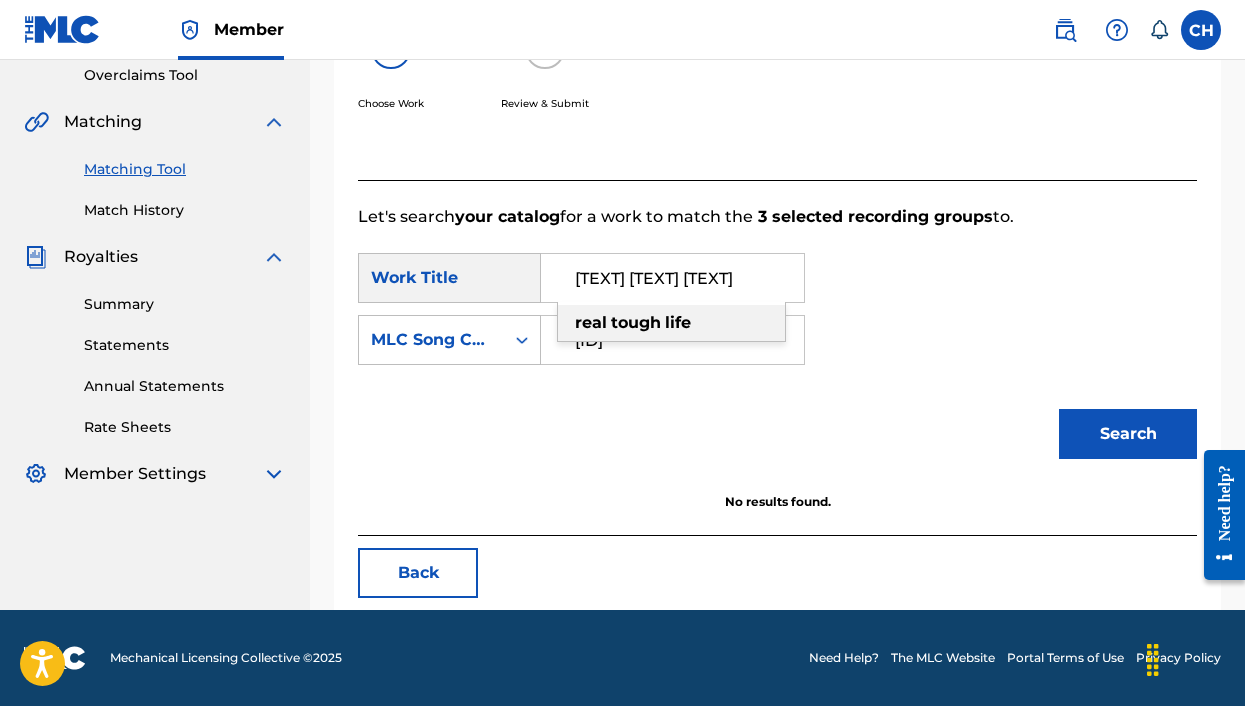 drag, startPoint x: 754, startPoint y: 275, endPoint x: 536, endPoint y: 265, distance: 218.22923 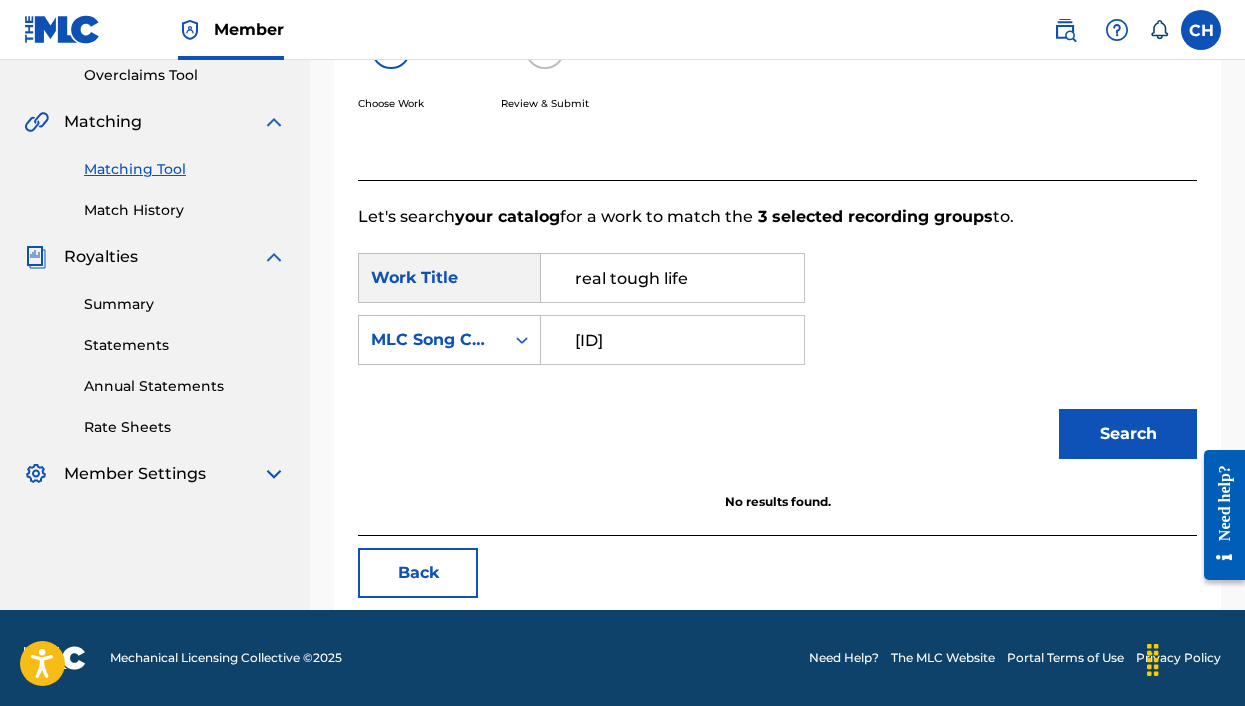 click on "Search" at bounding box center (1128, 434) 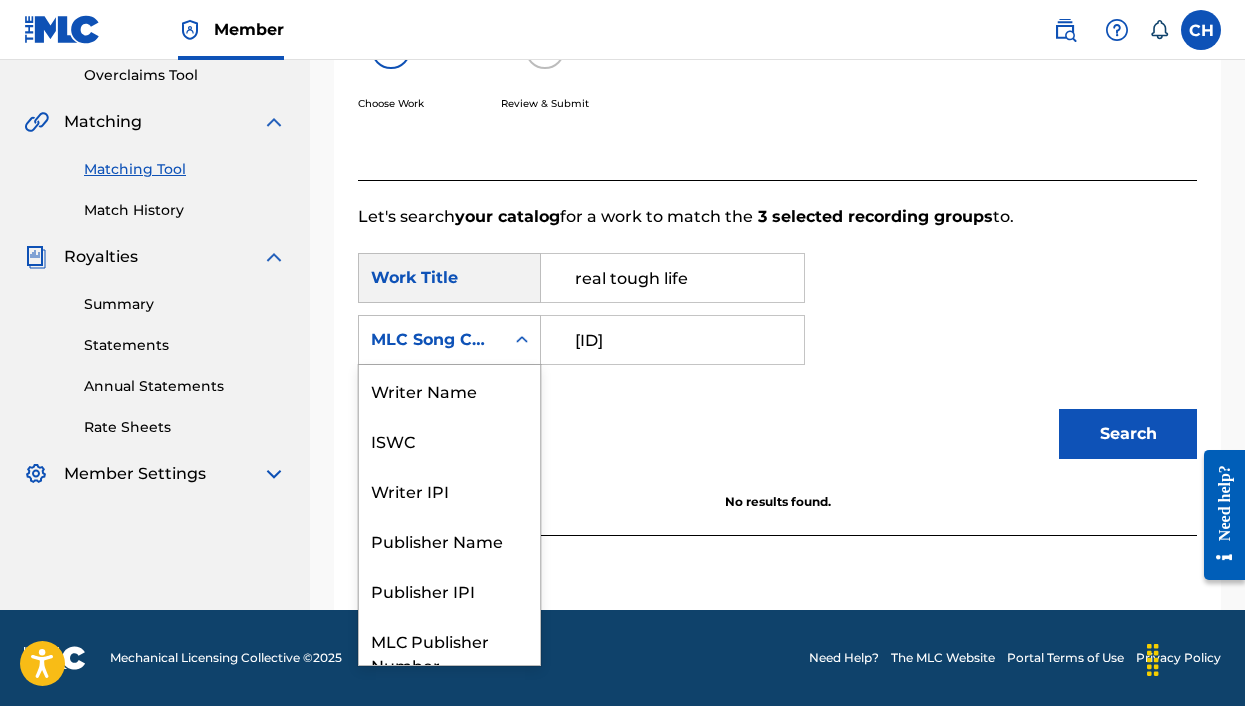 click on "MLC Song Code" at bounding box center [431, 340] 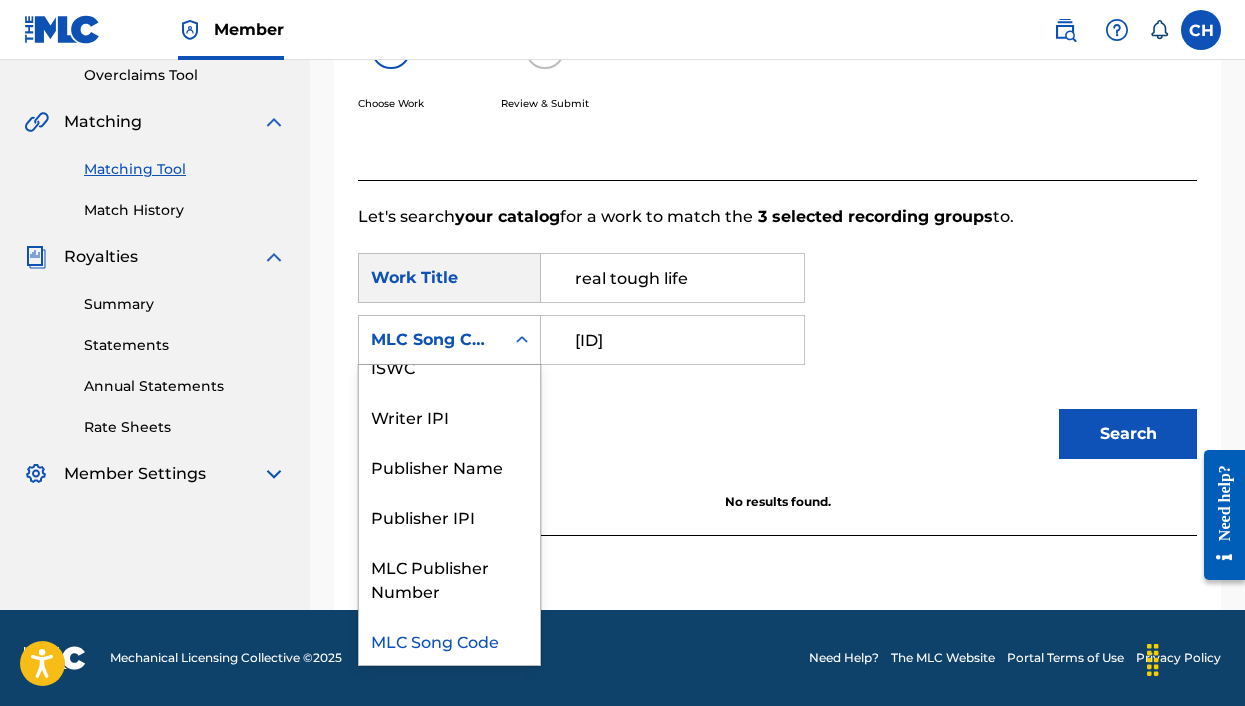 click on "[ID]" at bounding box center [672, 340] 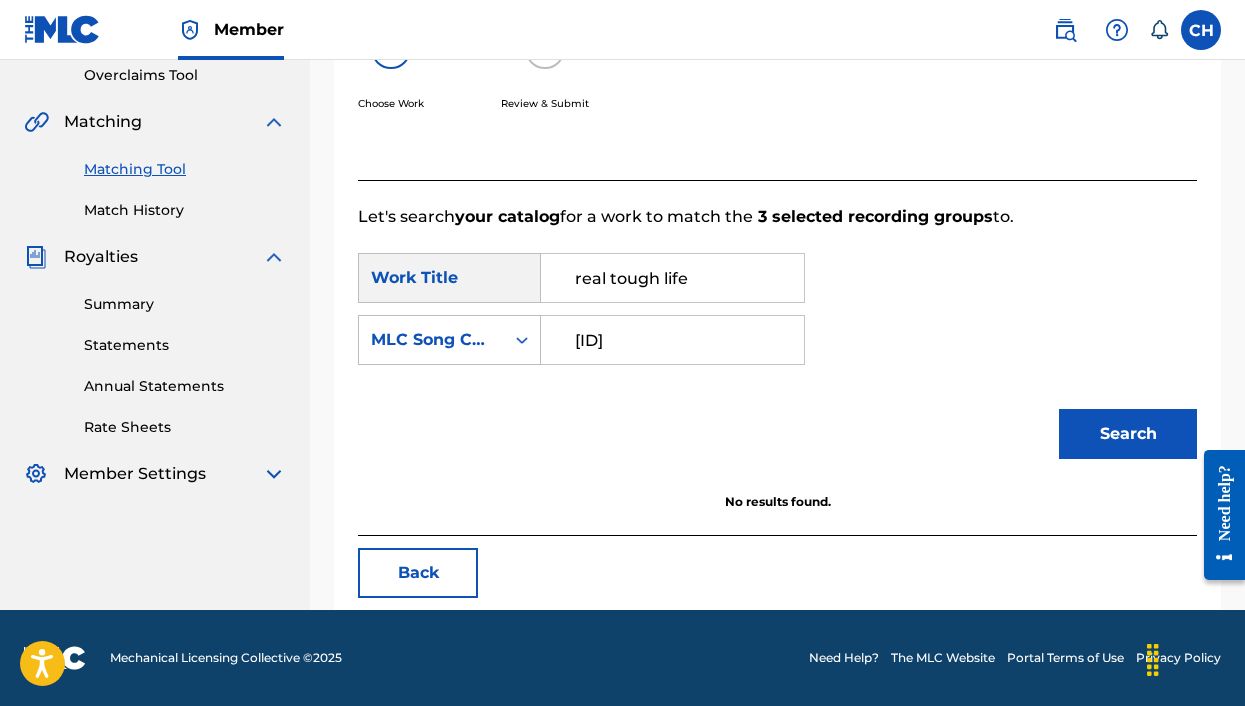 click on "[ID]" at bounding box center (672, 340) 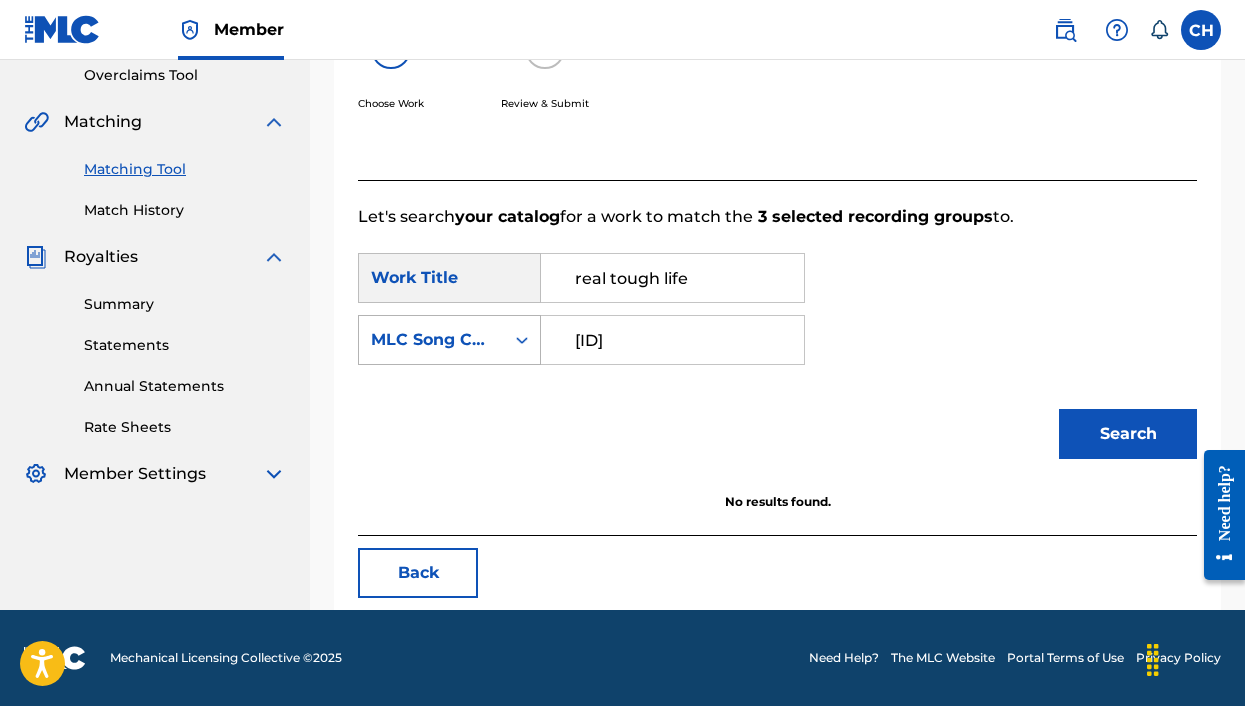 click on "MLC Song Code" at bounding box center [431, 340] 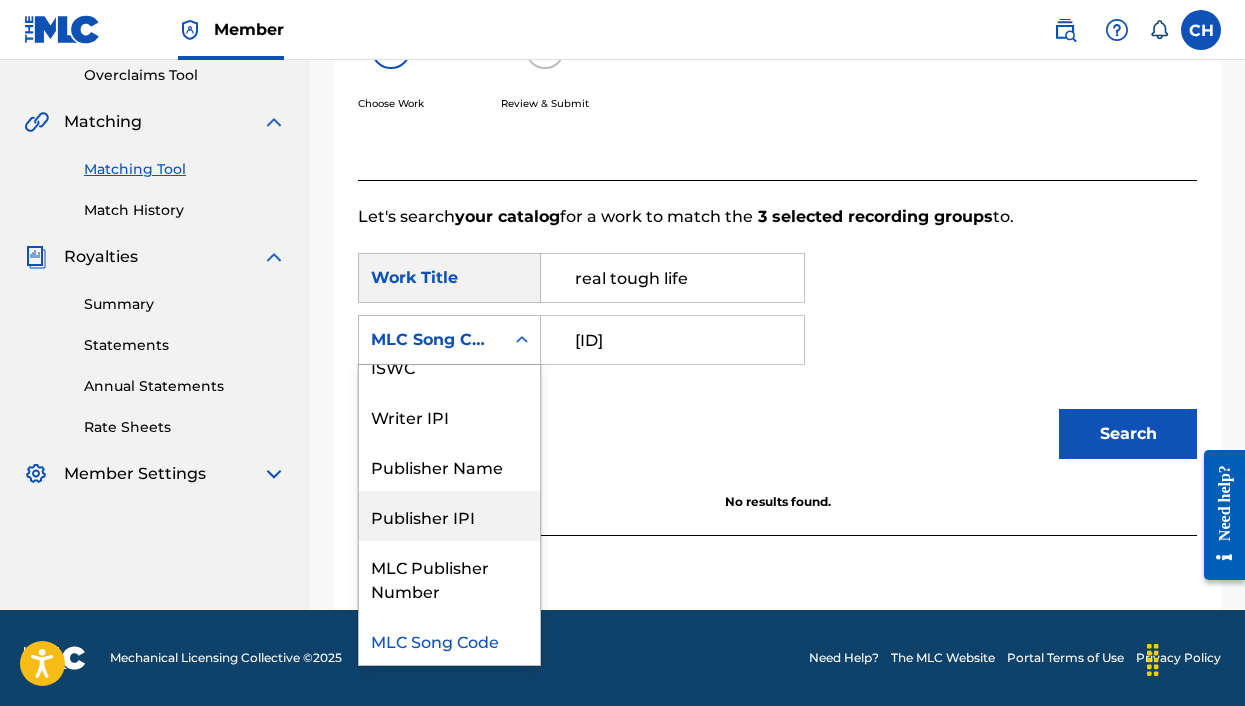 scroll, scrollTop: 0, scrollLeft: 0, axis: both 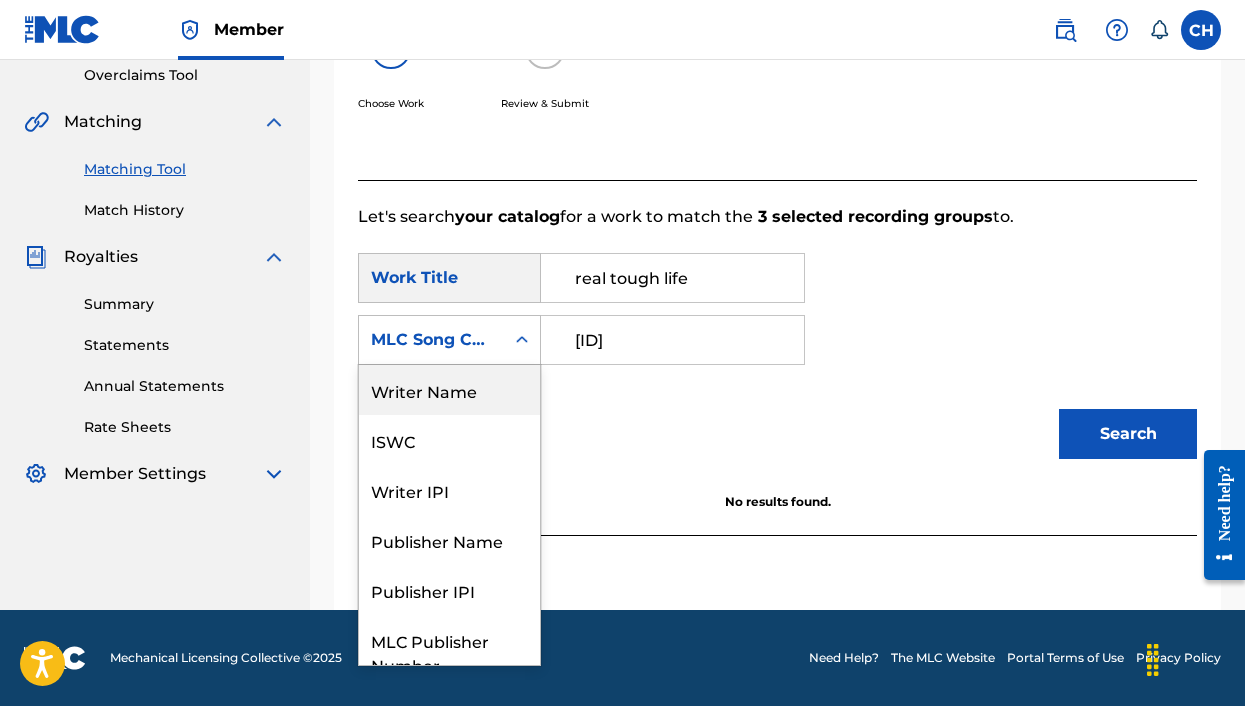 click on "Match Usage - Select Work In this step, you will locate the work you'd like to match with your selected sound recording(s). Two criteria are required to search. If you do not have The MLC Song Code, click the down arrow to select another search criteria. To expand full details for the work, click the blue plus sign ( + ). To select a work, click  Select. Choose Work Review & Submit Let's search  your catalog  for a work to match the   3 selected recording groups  to. SearchWithCriteria[UUID] Work Title [TEXT] SearchWithCriteria[UUID] Writer Name, 1 of 7. 7 results available. Use Up and Down to choose options, press Enter to select the currently focused option, press Escape to exit the menu, press Tab to select the option and exit the menu. MLC Song Code Writer Name ISWC Writer IPI Publisher Name Publisher IPI MLC Publisher Number MLC Song Code RN6360 Search No results found. Back" at bounding box center [777, 173] 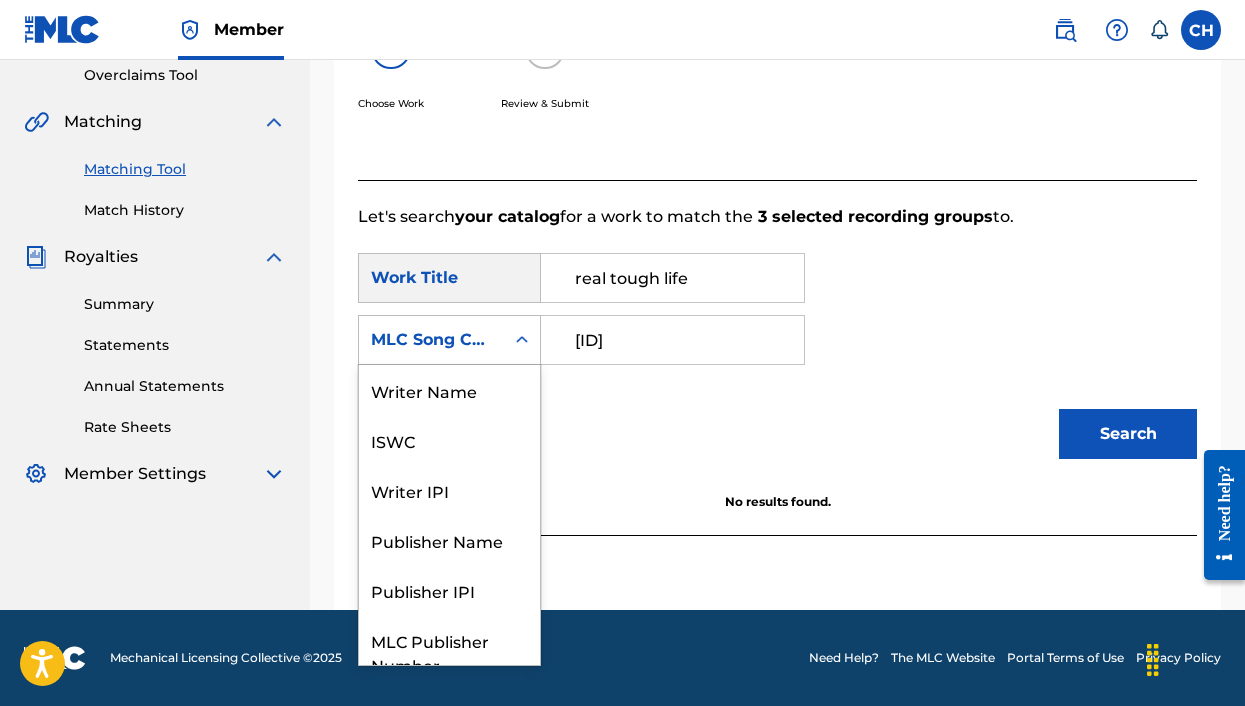 click on "MLC Song Code" at bounding box center (431, 340) 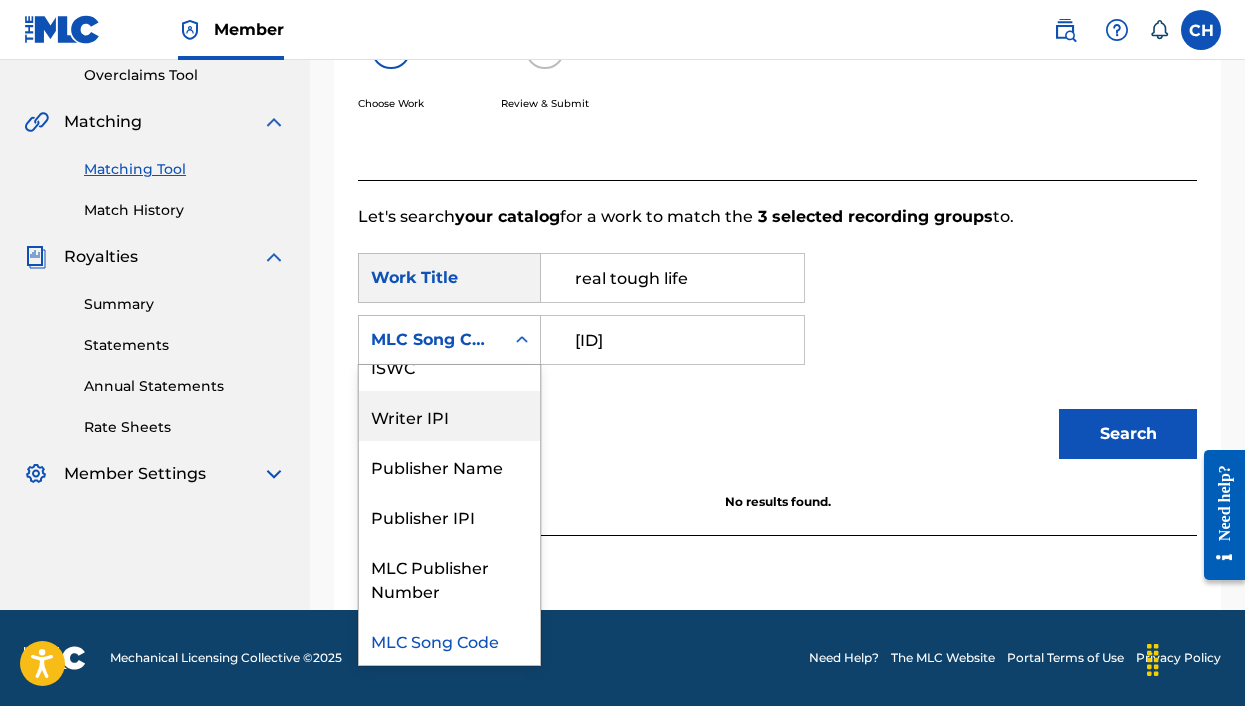 click on "Search" at bounding box center [777, 441] 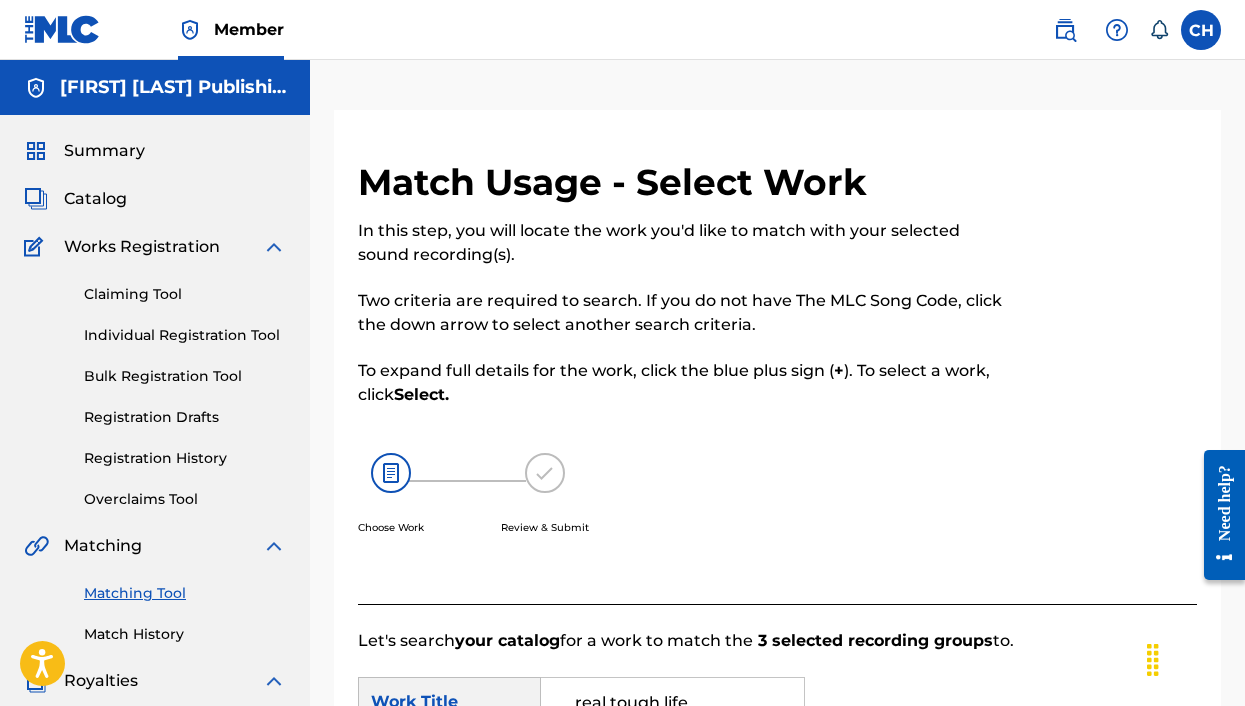 scroll, scrollTop: 0, scrollLeft: 0, axis: both 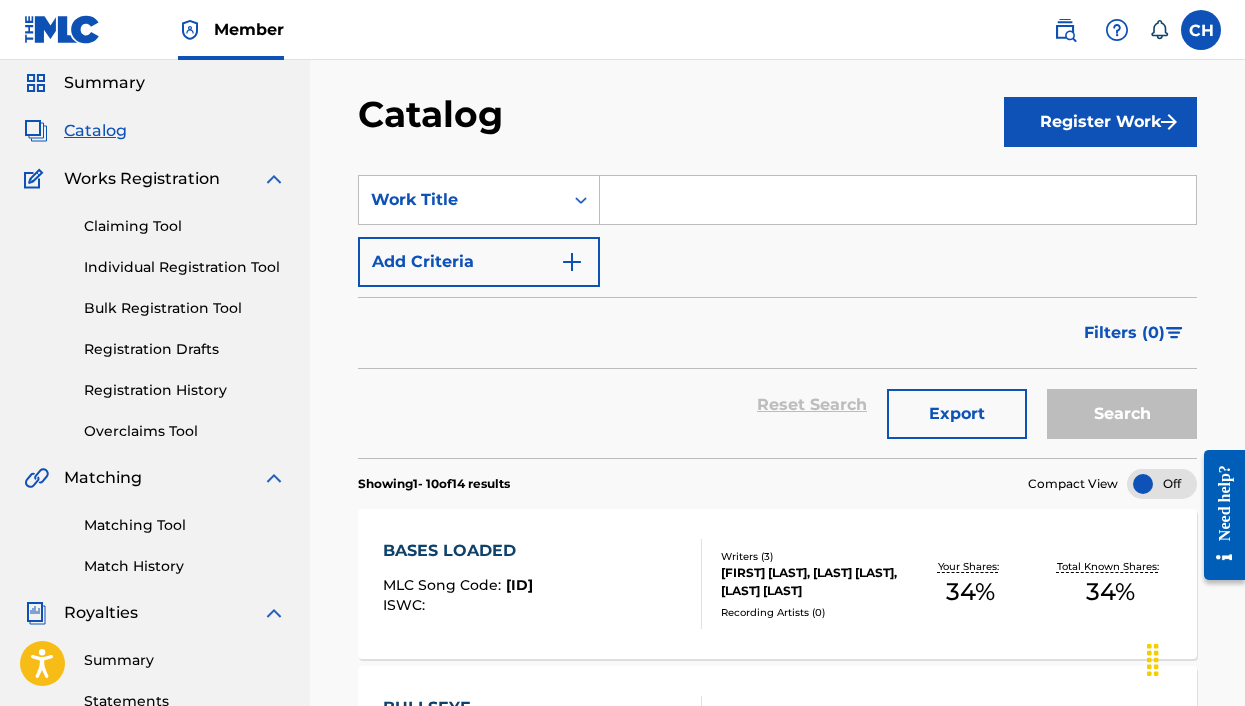 click on "Matching Tool" at bounding box center (185, 525) 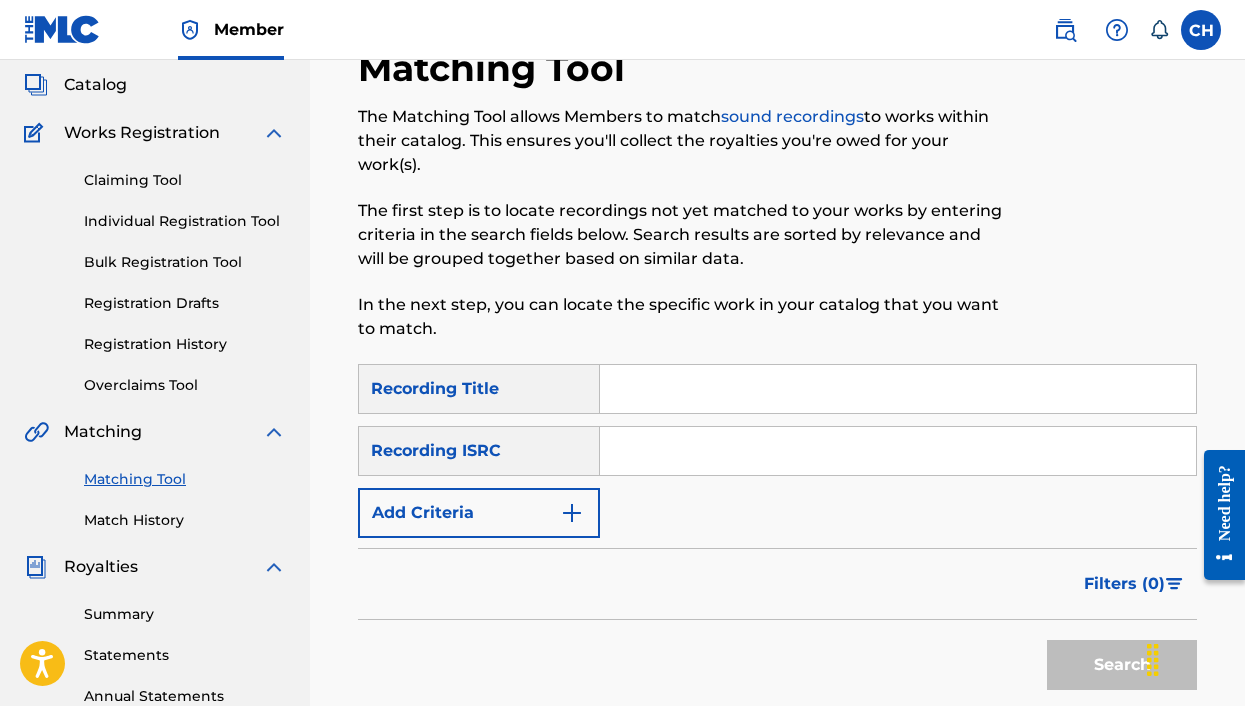 scroll, scrollTop: 170, scrollLeft: 0, axis: vertical 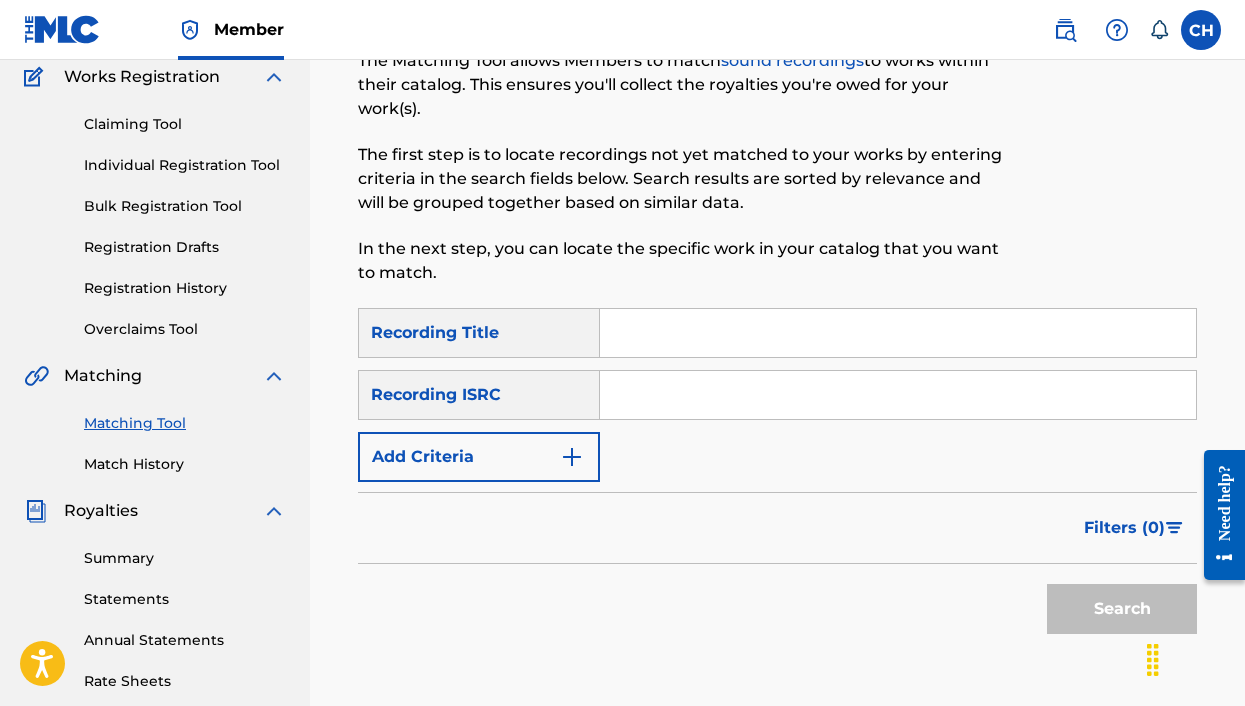 click at bounding box center (898, 333) 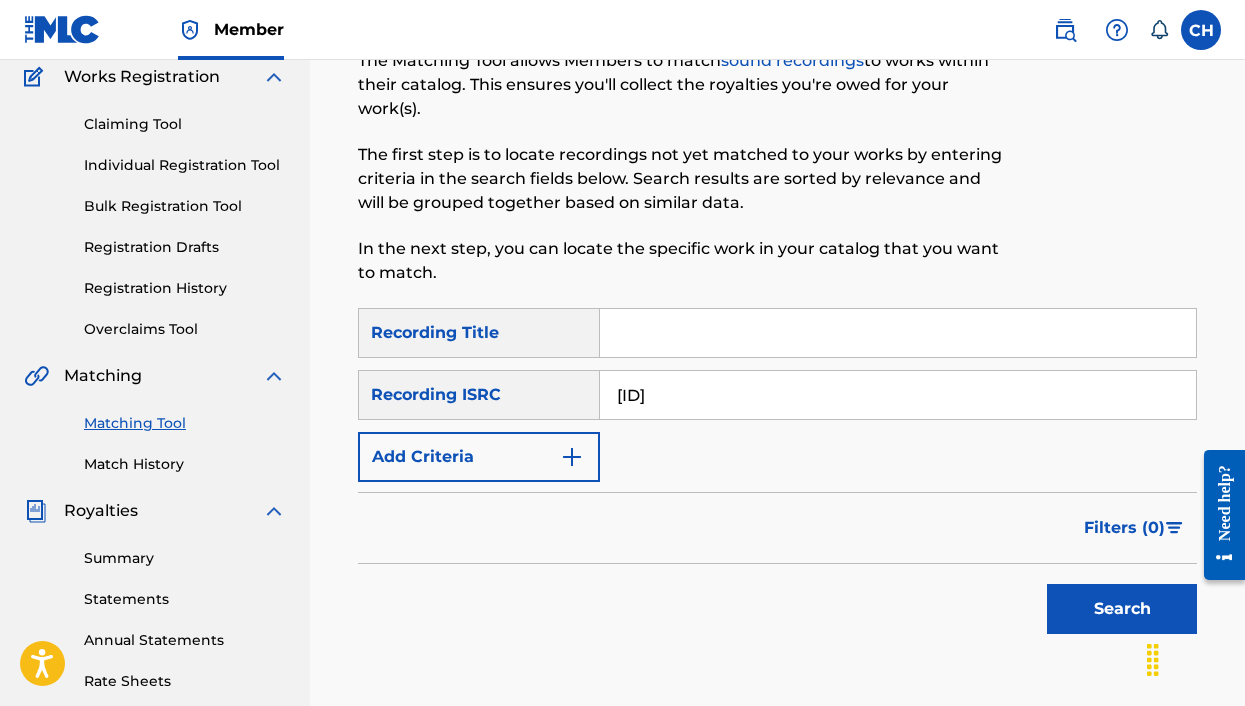 type on "QZTRX2356466" 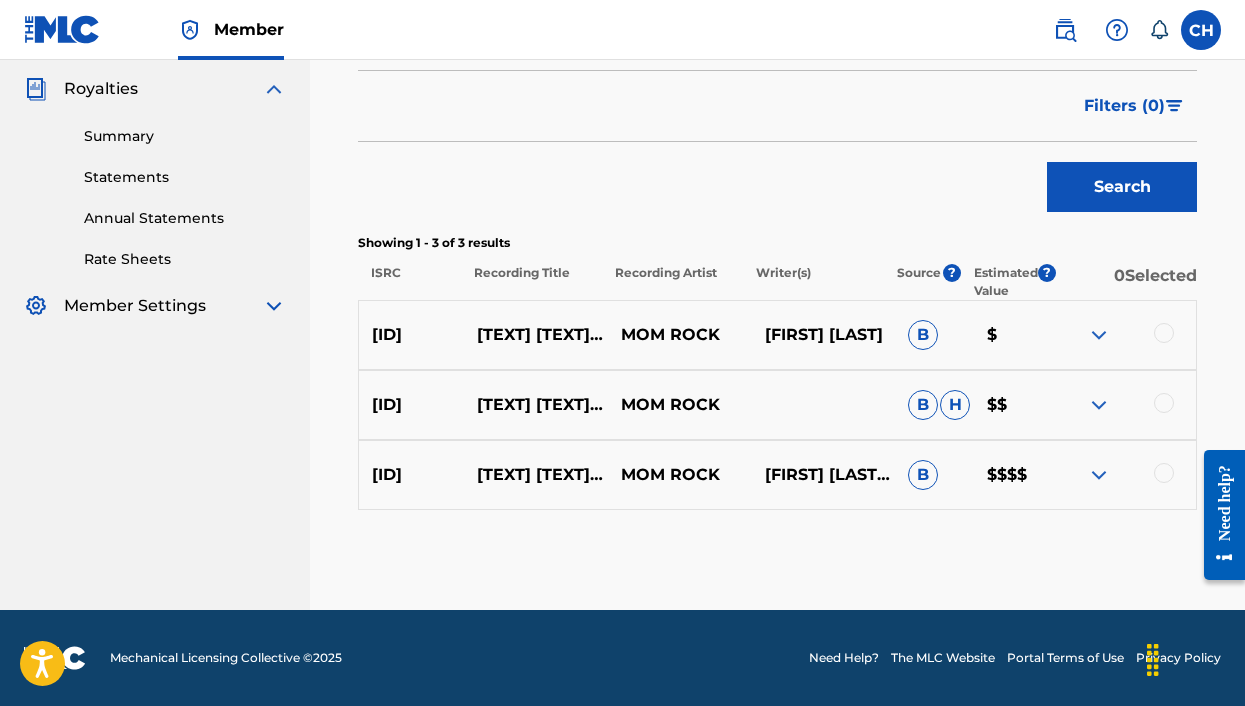 scroll, scrollTop: 592, scrollLeft: 0, axis: vertical 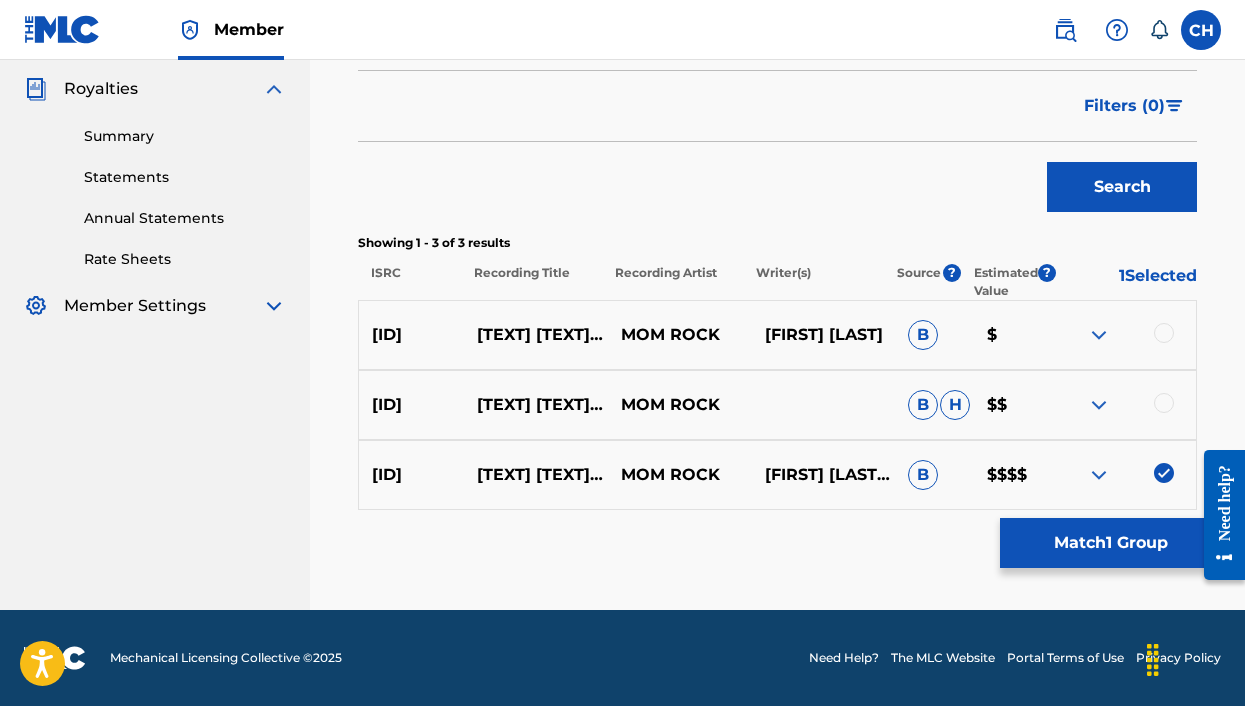 click on "Match  1 Group" at bounding box center (1110, 543) 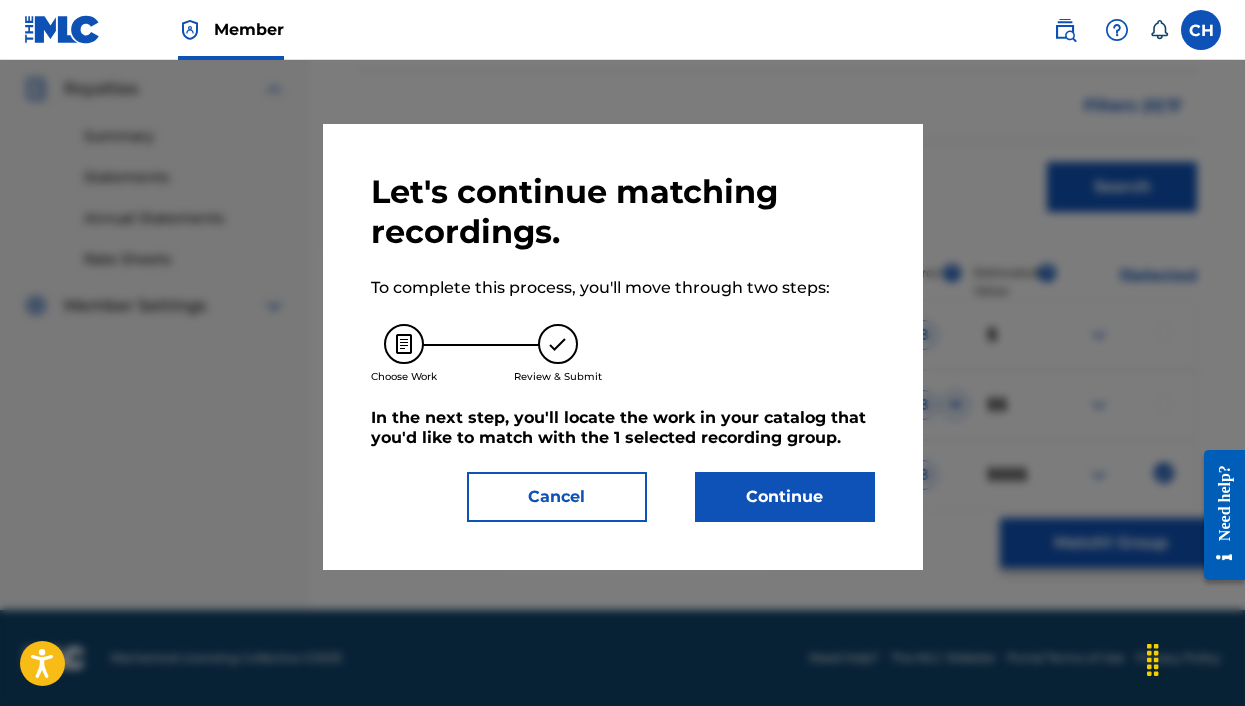 click on "Continue" at bounding box center (785, 497) 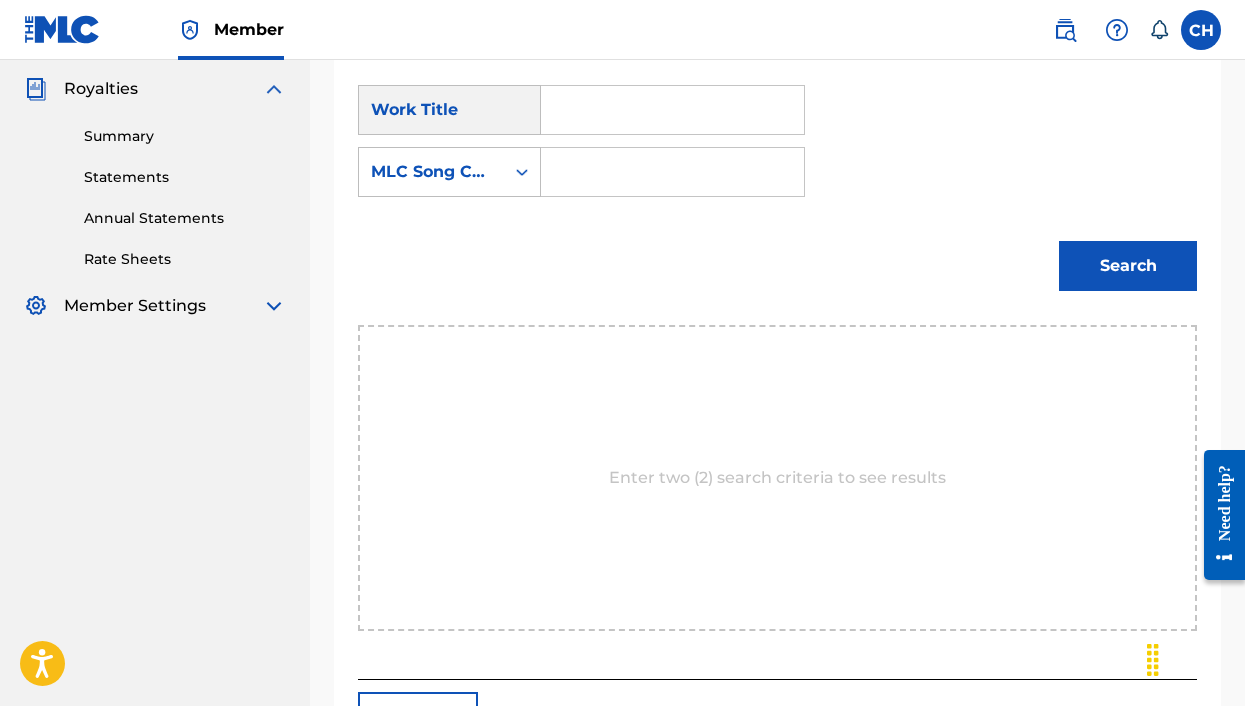 scroll, scrollTop: 472, scrollLeft: 0, axis: vertical 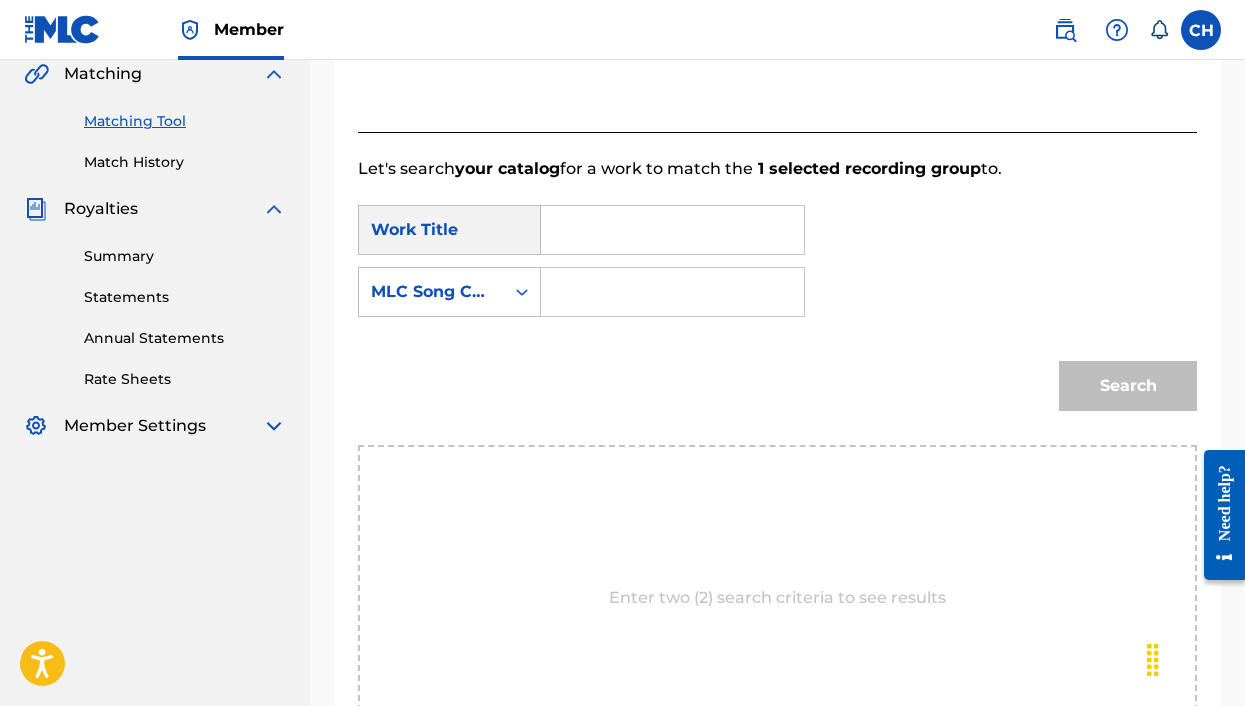 click at bounding box center [672, 292] 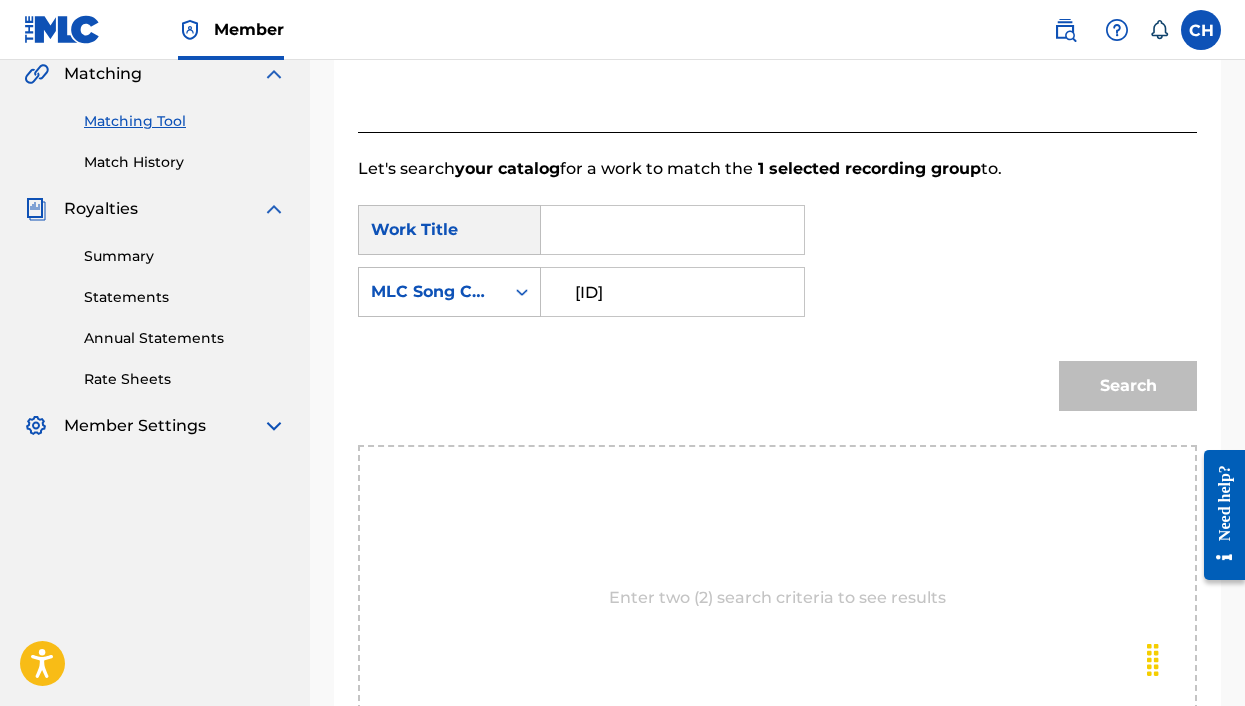 click on "Rn6360" at bounding box center (672, 292) 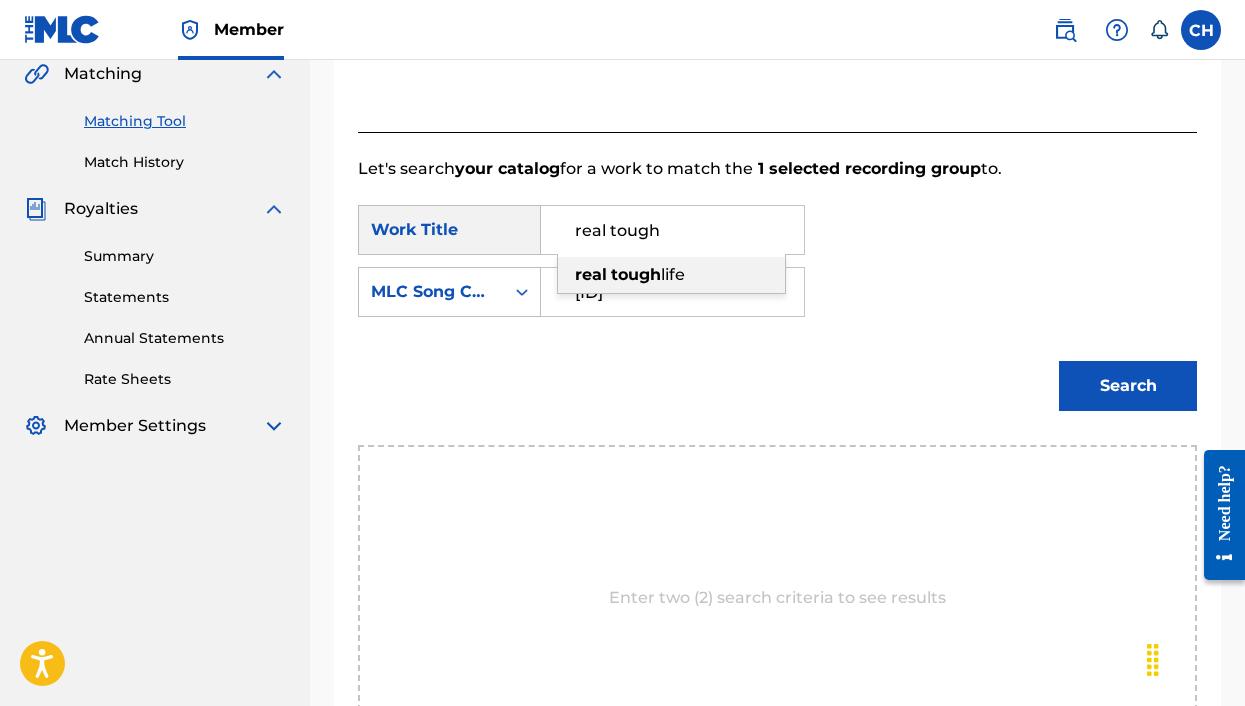 click on "tough" at bounding box center [636, 274] 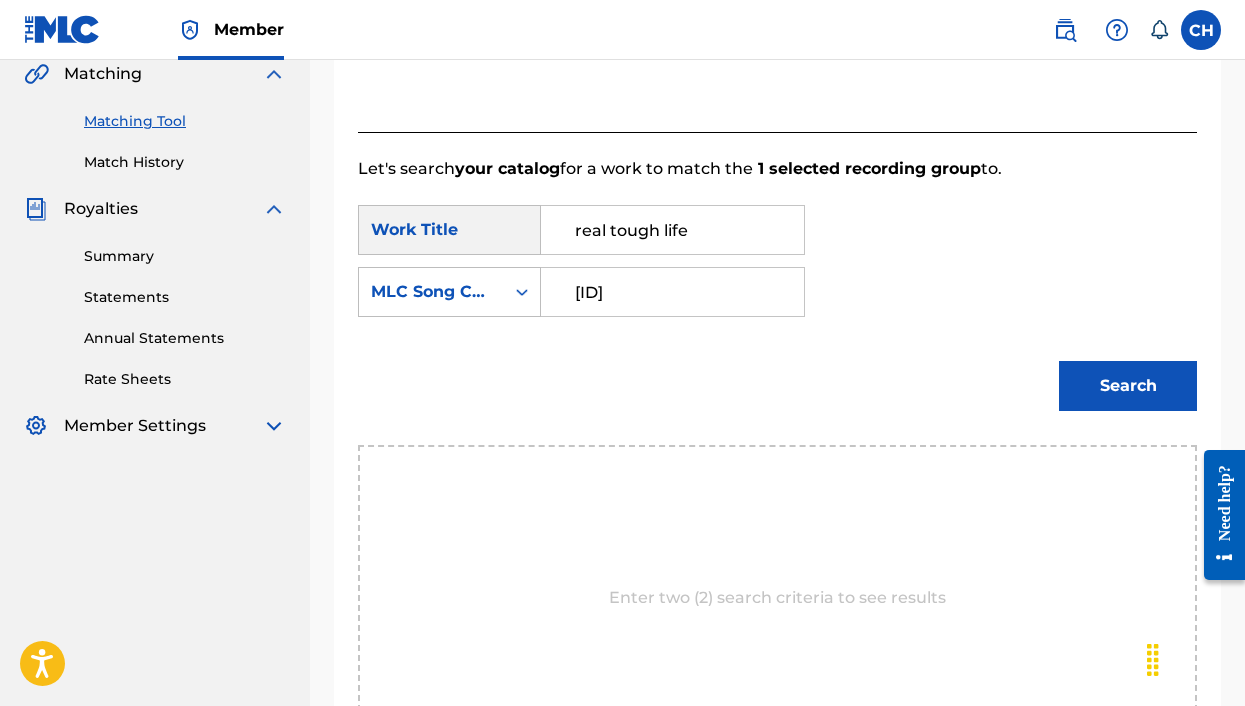 click on "Search" at bounding box center (1128, 386) 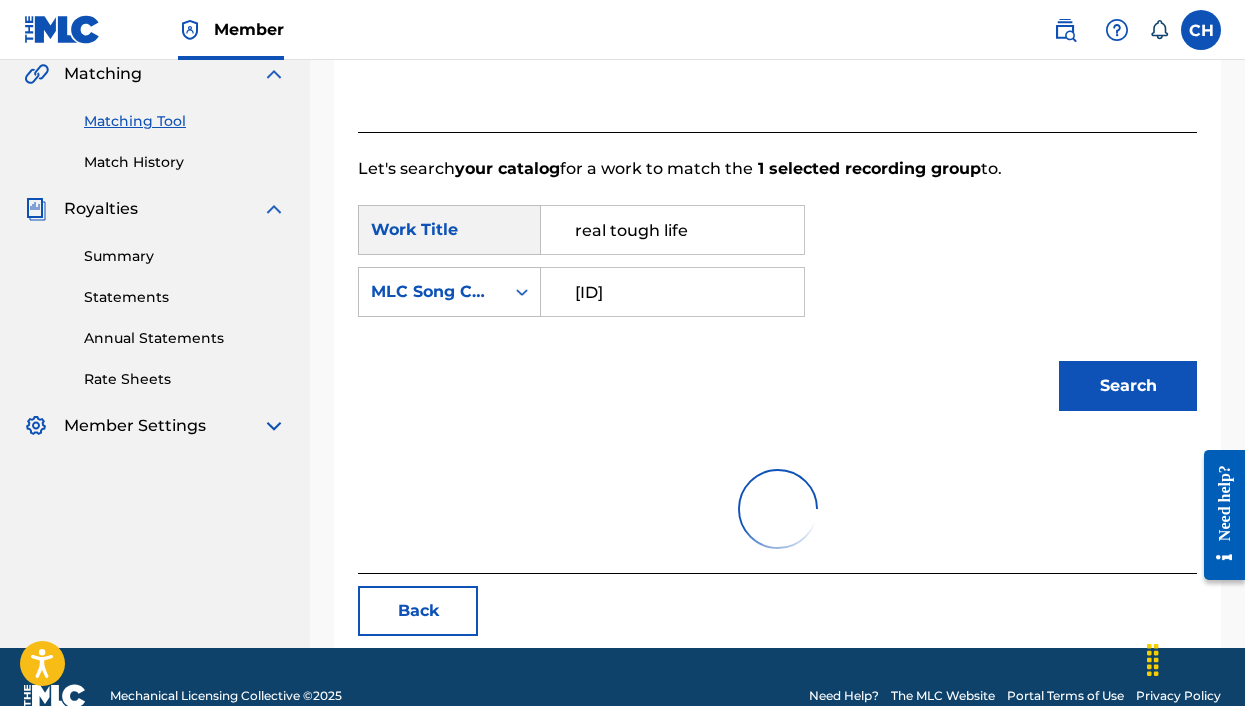 scroll, scrollTop: 424, scrollLeft: 0, axis: vertical 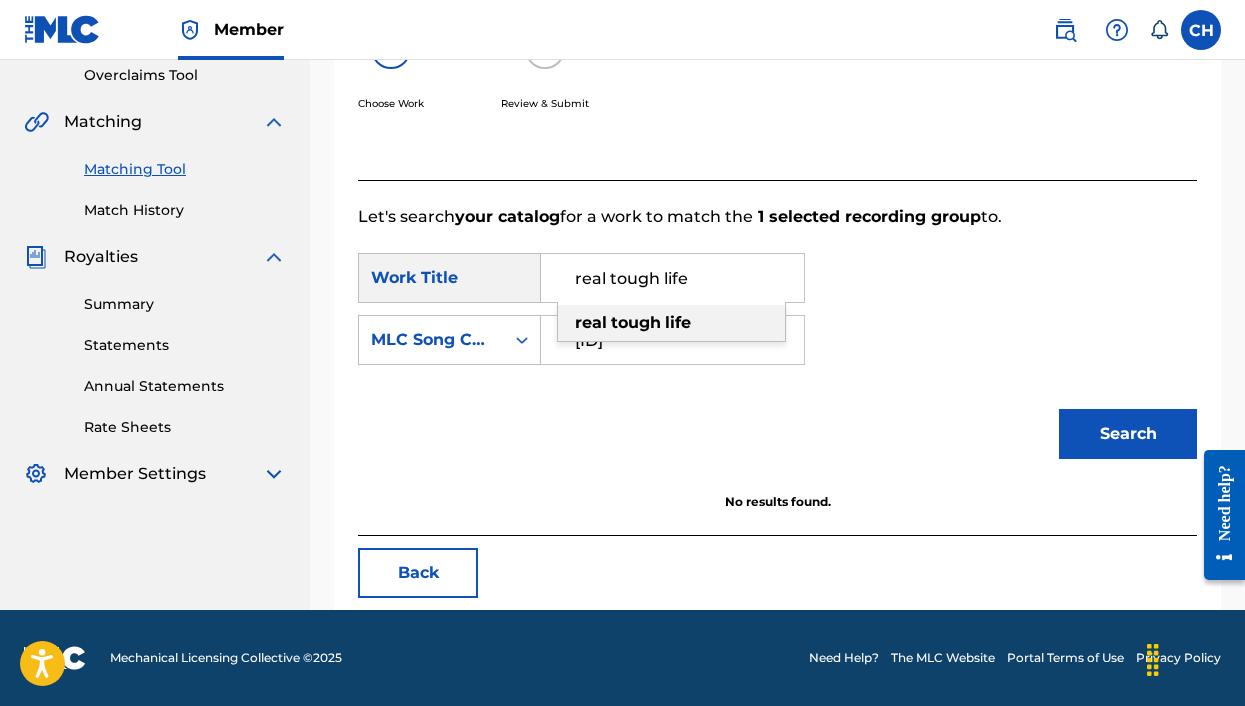 drag, startPoint x: 725, startPoint y: 280, endPoint x: 522, endPoint y: 280, distance: 203 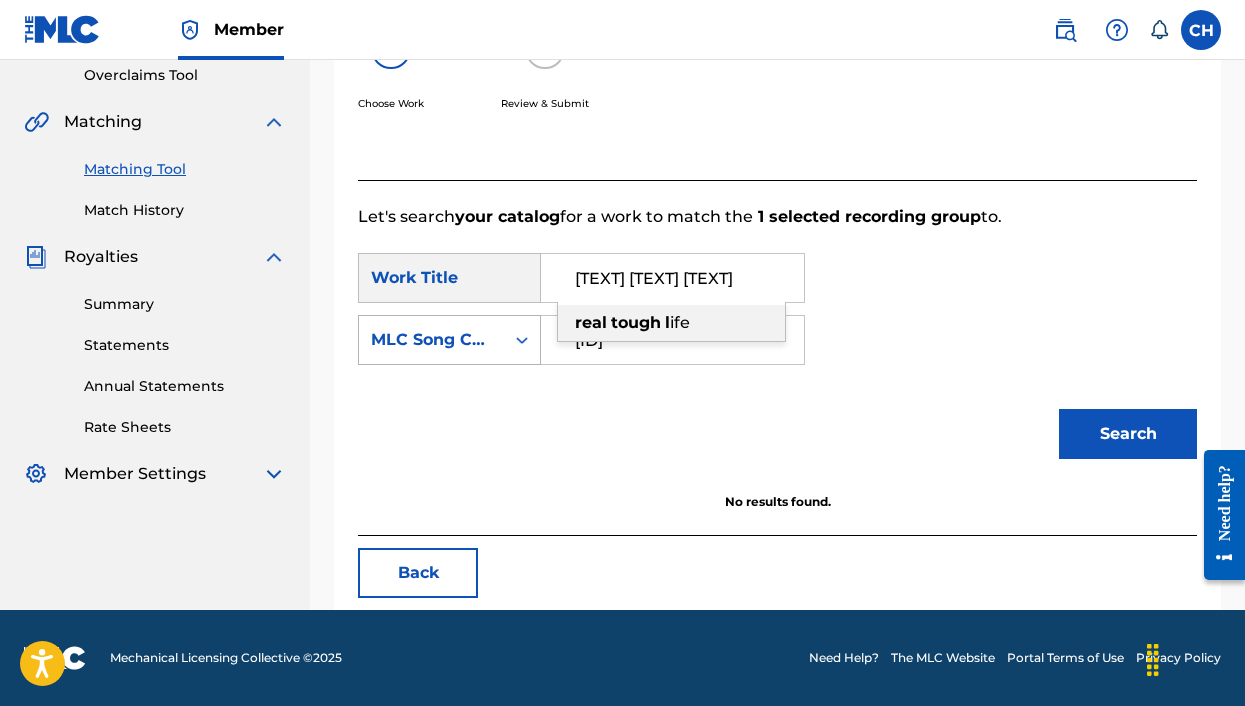 type on "real tough life" 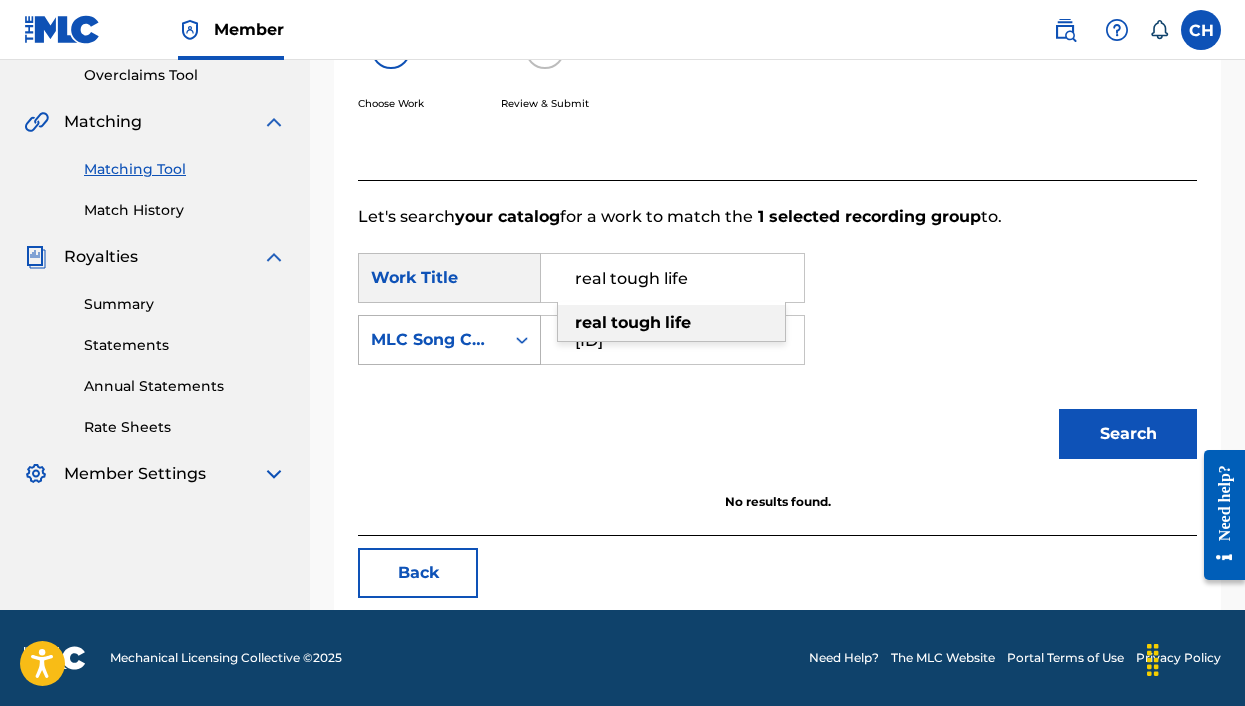 click on "MLC Song Code" at bounding box center (431, 340) 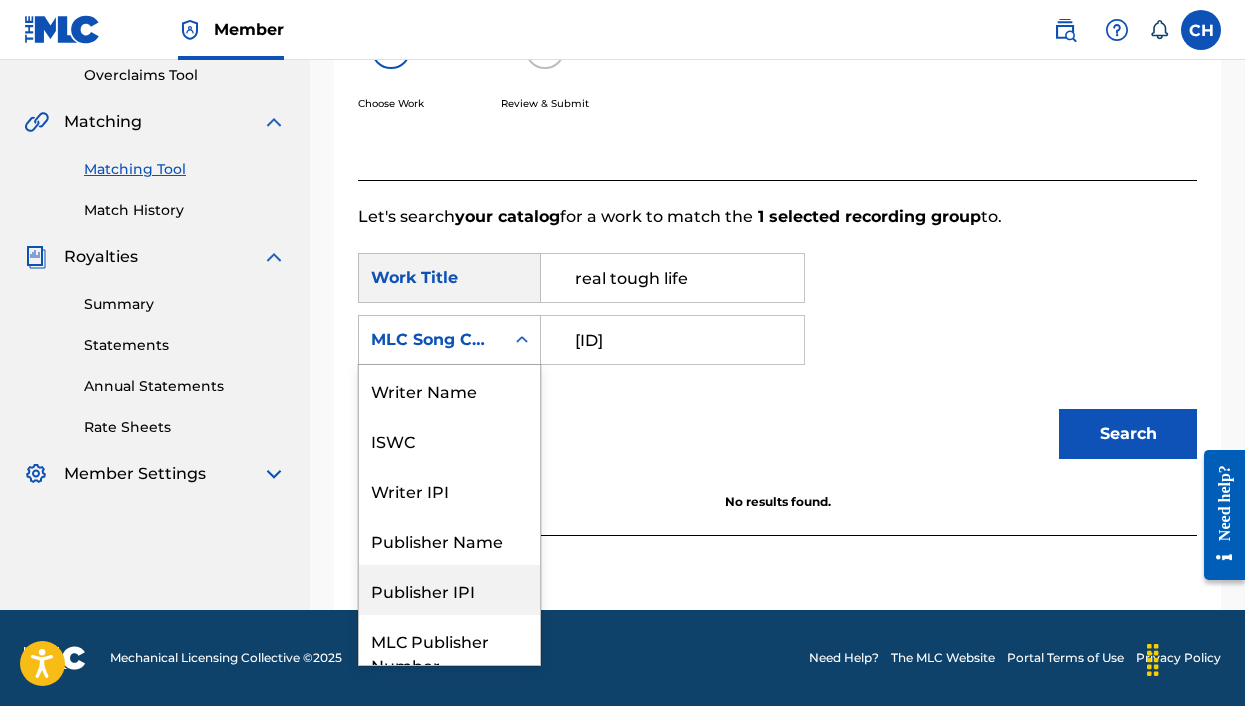 scroll, scrollTop: 0, scrollLeft: 0, axis: both 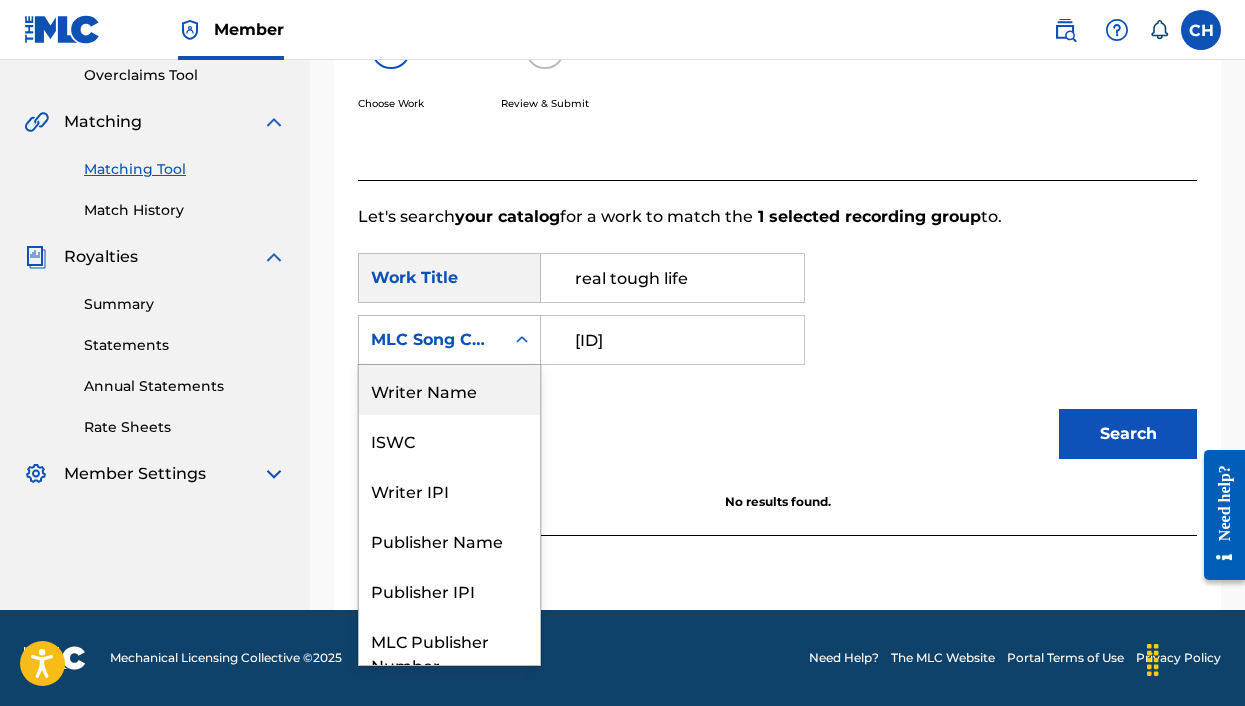 click on "Writer Name" at bounding box center (449, 390) 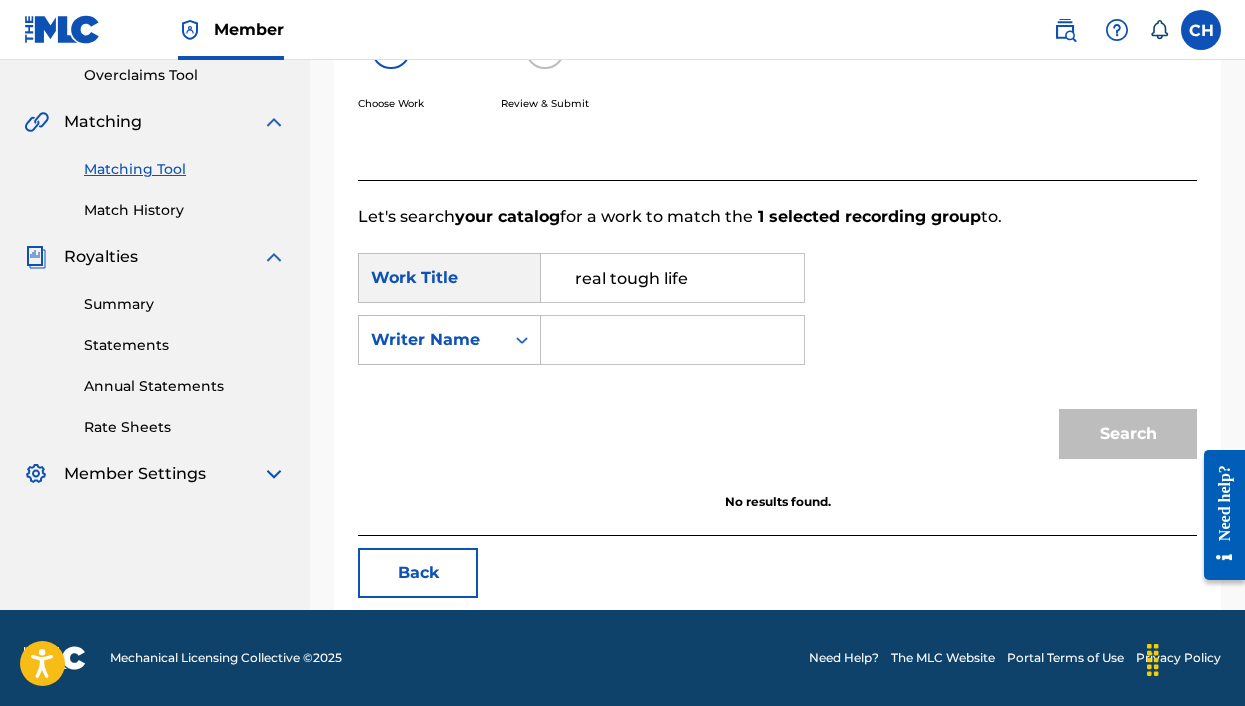 click at bounding box center [672, 340] 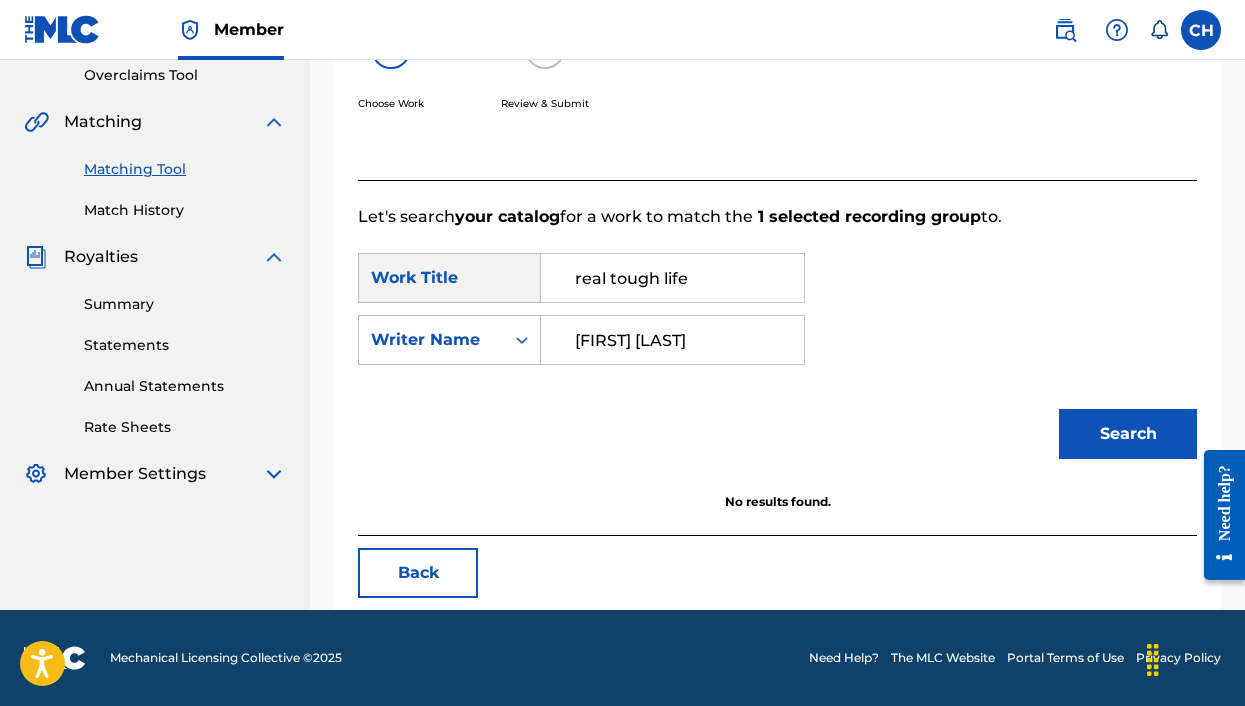 type on "Curtis Heimburger" 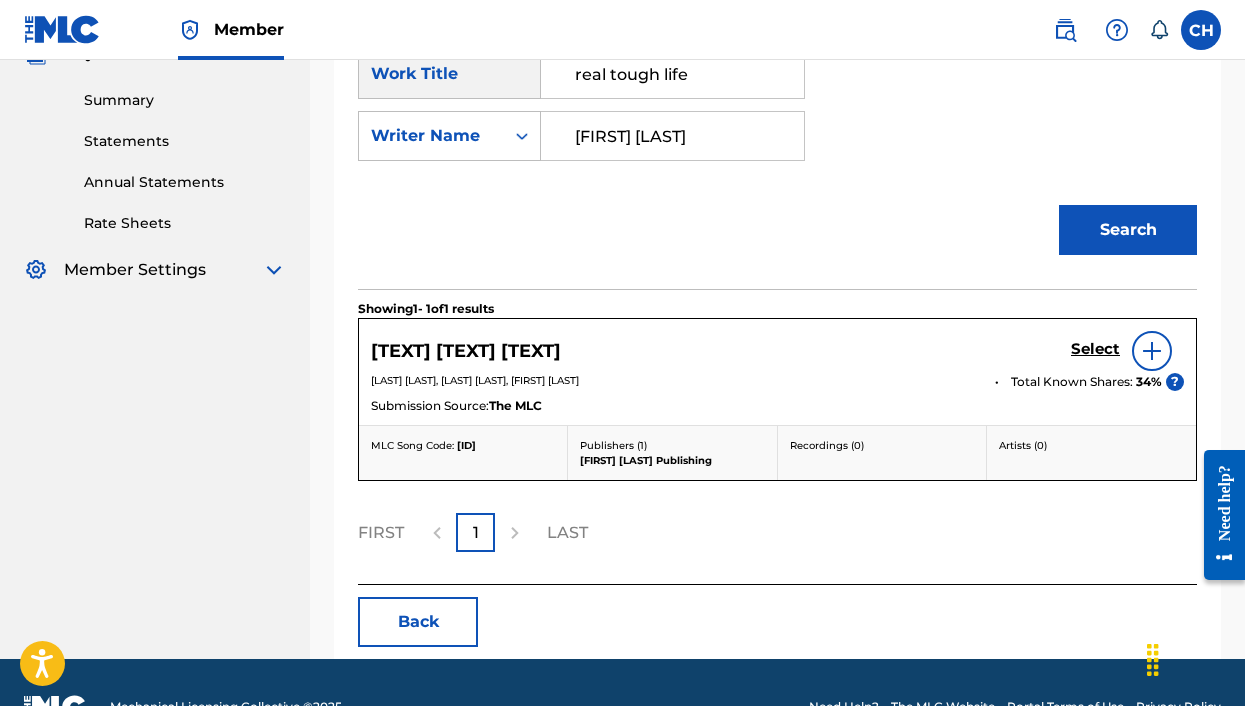 scroll, scrollTop: 662, scrollLeft: 0, axis: vertical 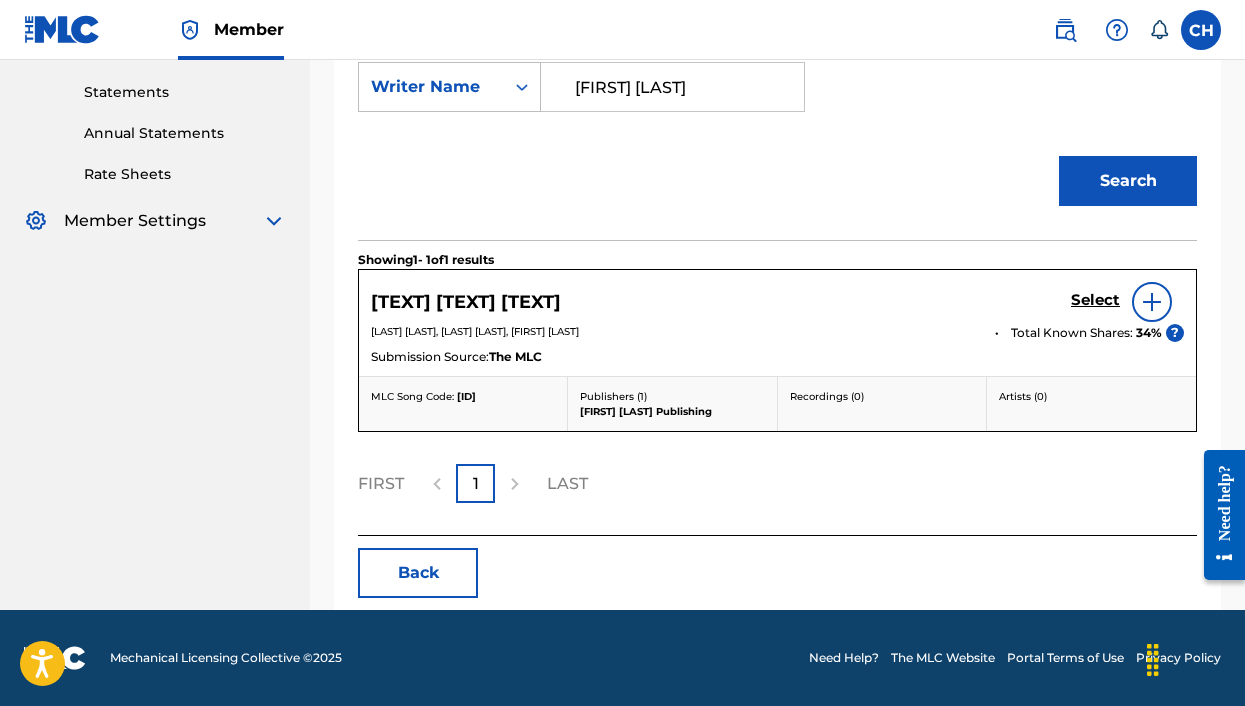 click on "Back" at bounding box center (418, 573) 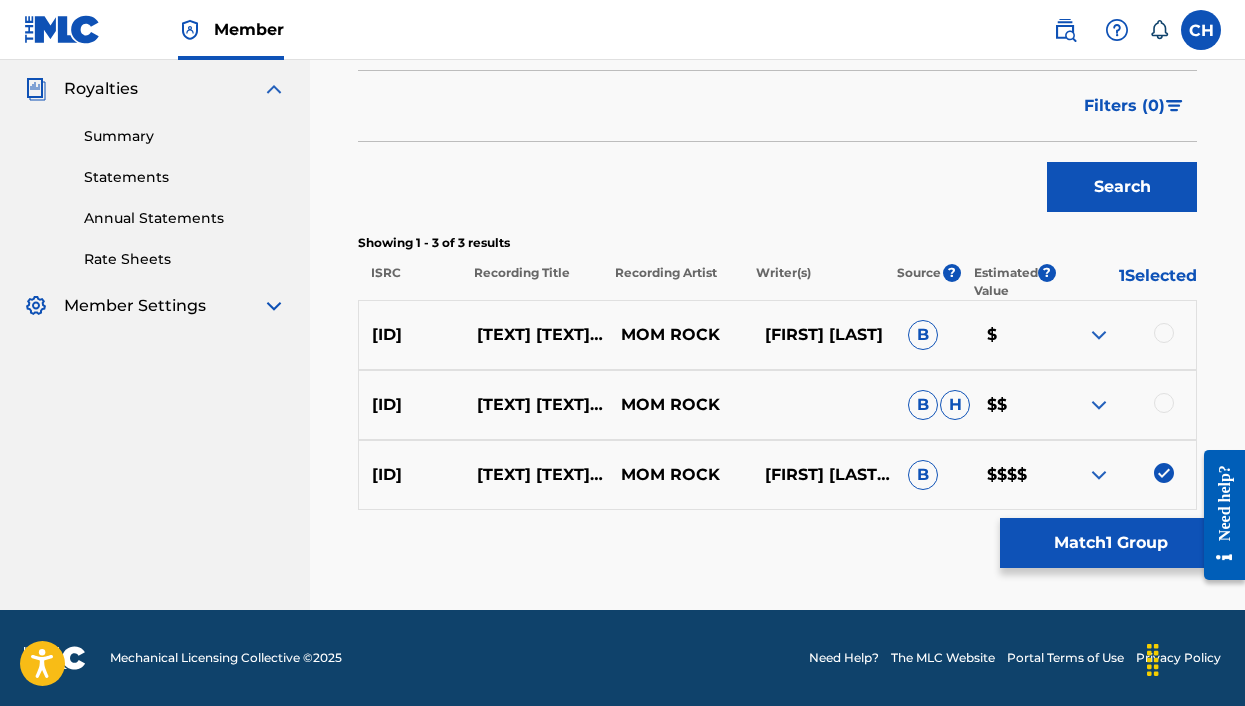 scroll, scrollTop: 677, scrollLeft: 0, axis: vertical 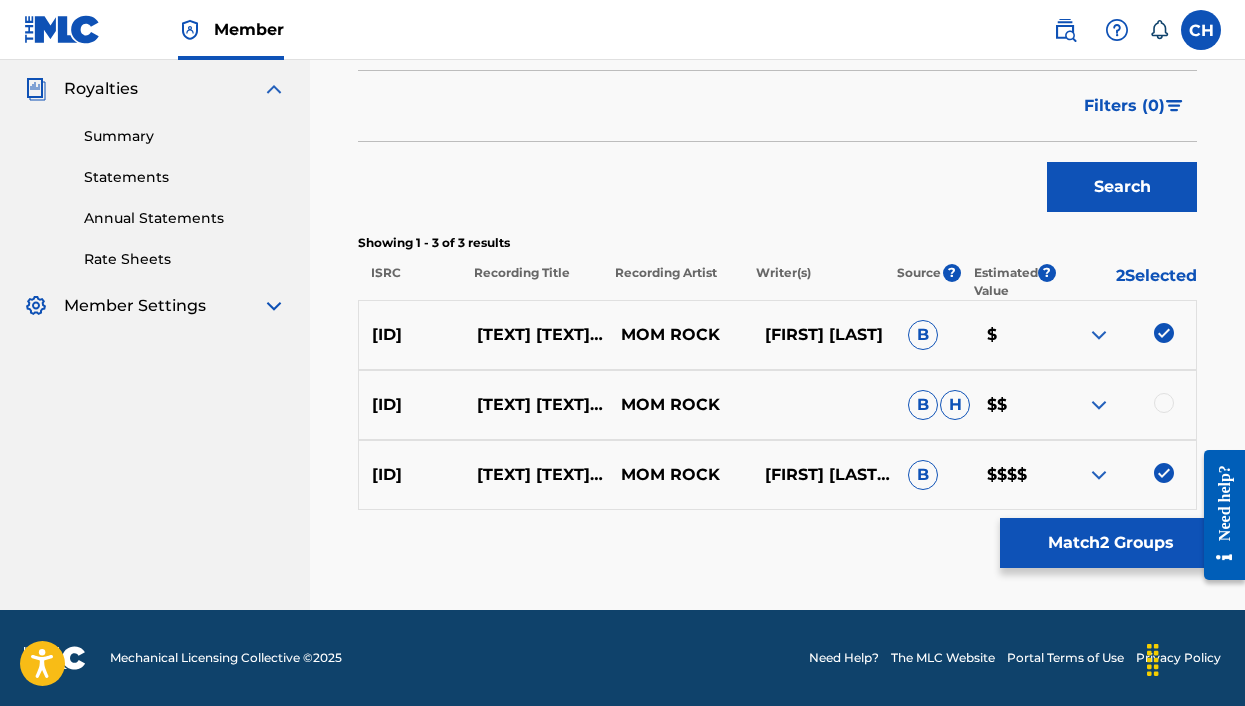 click at bounding box center [1164, 403] 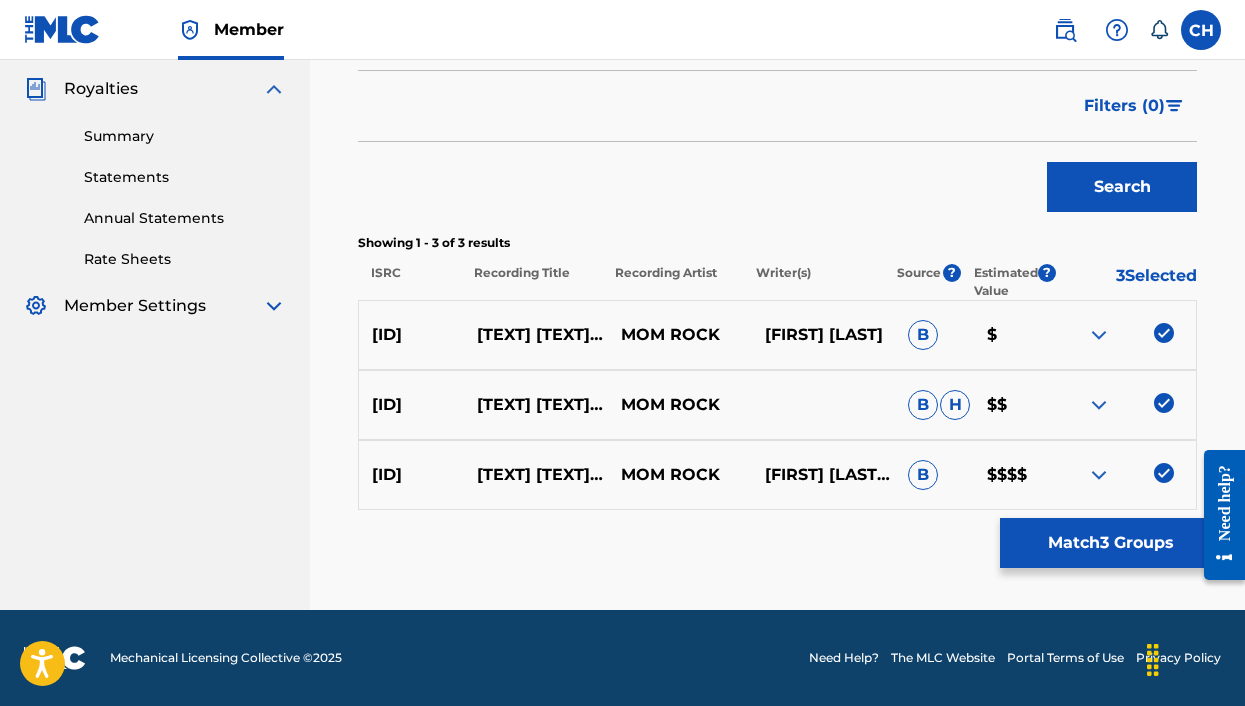 click on "Matching Tool The Matching Tool allows Members to match  sound recordings  to works within their catalog. This ensures you'll collect the royalties you're owed for your work(s). The first step is to locate recordings not yet matched to your works by entering criteria in the search fields below. Search results are sorted by relevance and will be grouped together based on similar data. In the next step, you can locate the specific work in your catalog that you want to match. SearchWithCriteria49485be1-2f4a-4566-a8e9-43004d9aff09 Recording Title SearchWithCriteria5b06193b-e4de-434d-acfc-19530d5b05a3 Recording ISRC QZTRX2356466 Add Criteria Filter Estimated Value All $$$$$ $$$$ $$$ $$ $ Source All Blanket License Historical Unmatched Remove Filters Apply Filters Filters ( 0 ) Search Showing 1 - 3 of 3 results ISRC Recording Title Recording Artist Writer(s) Source ? Estimated Value ? 3  Selected QZTRX2356466 REAL TOUGH LIFE MOM ROCK CURTIS HEIMBURGER B $ QZTRX2356466 REAL TOUGH LIFE MOM ROCK B H $$ QZTRX2356466" at bounding box center (777, 89) 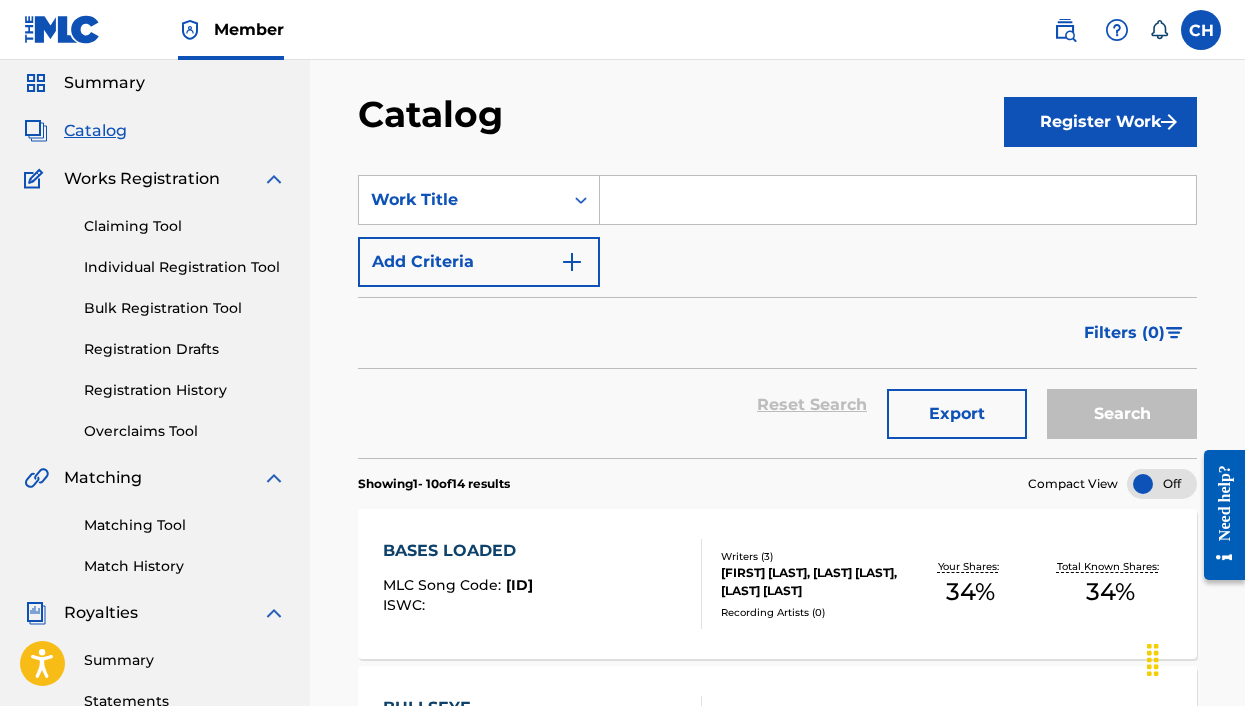 click on "Matching Tool Match History" at bounding box center [155, 533] 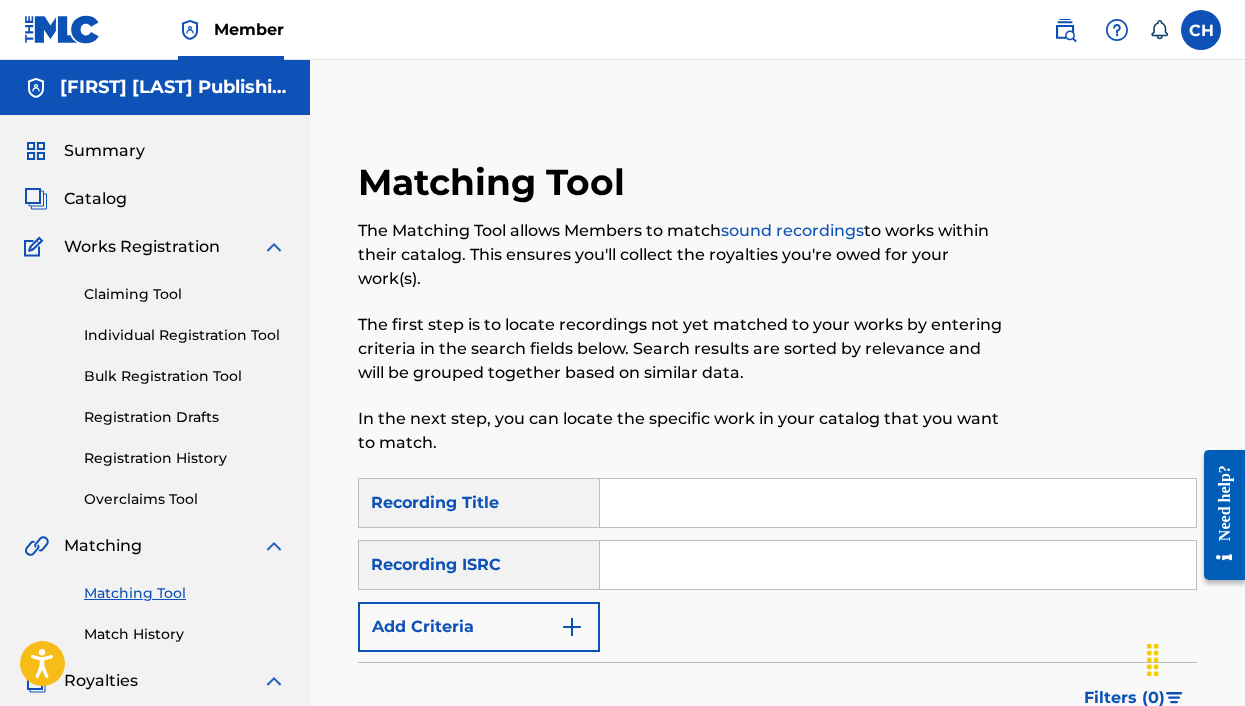 click at bounding box center [898, 565] 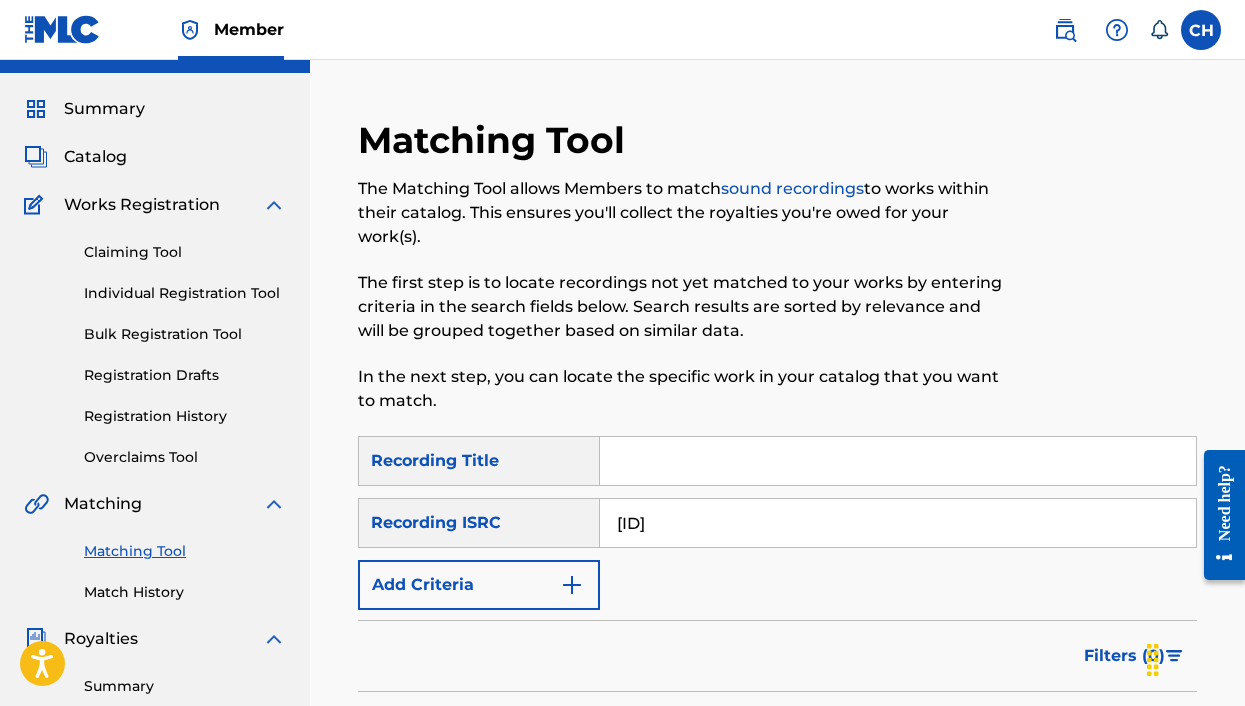 scroll, scrollTop: 257, scrollLeft: 1, axis: both 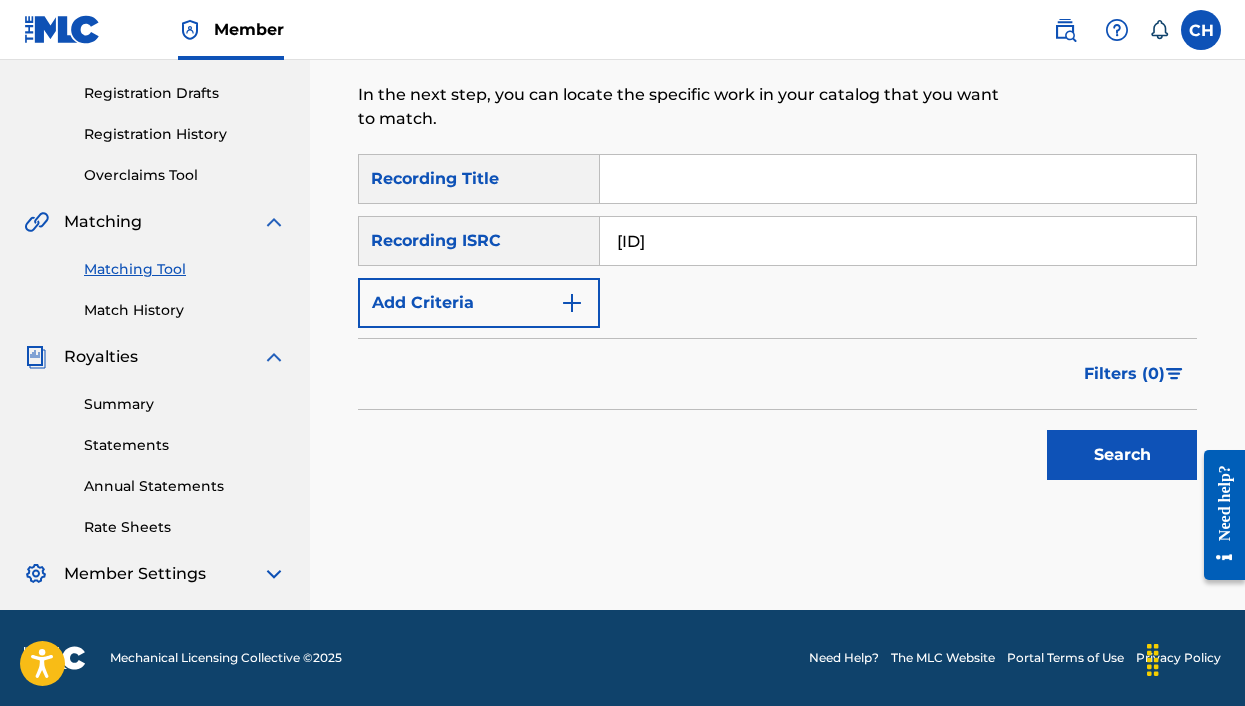 type on "QZTRX2356466" 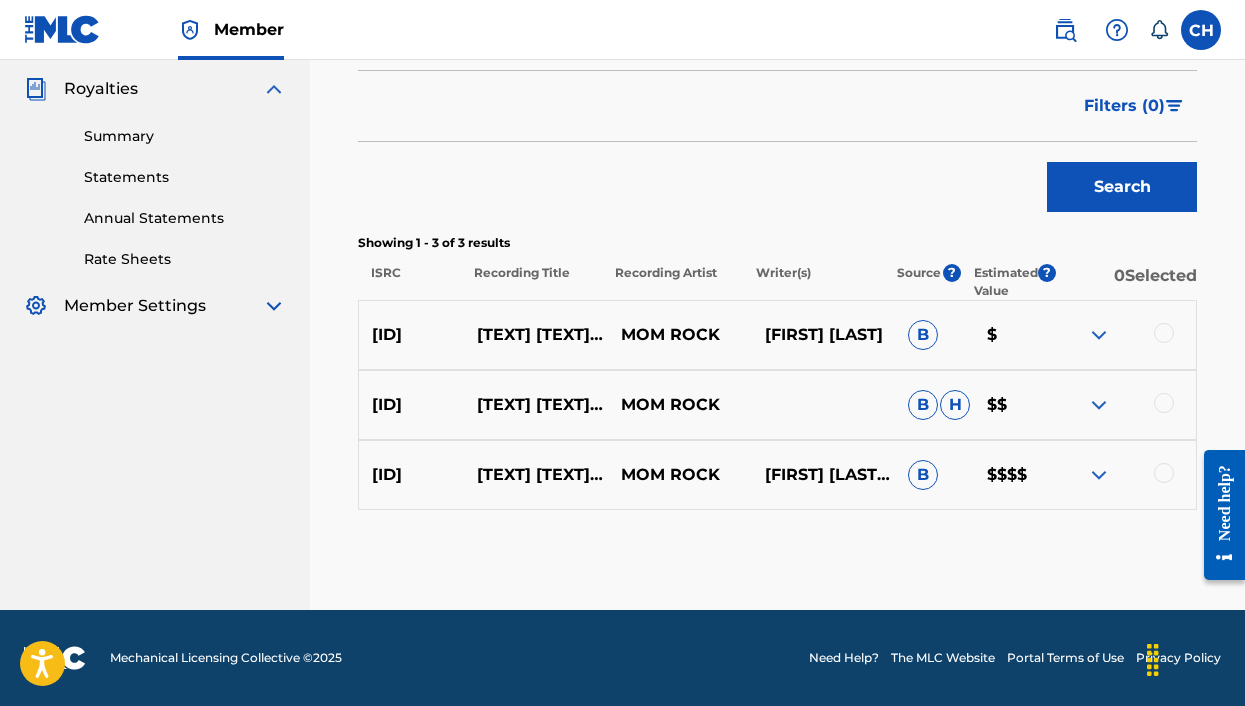 scroll, scrollTop: 592, scrollLeft: 0, axis: vertical 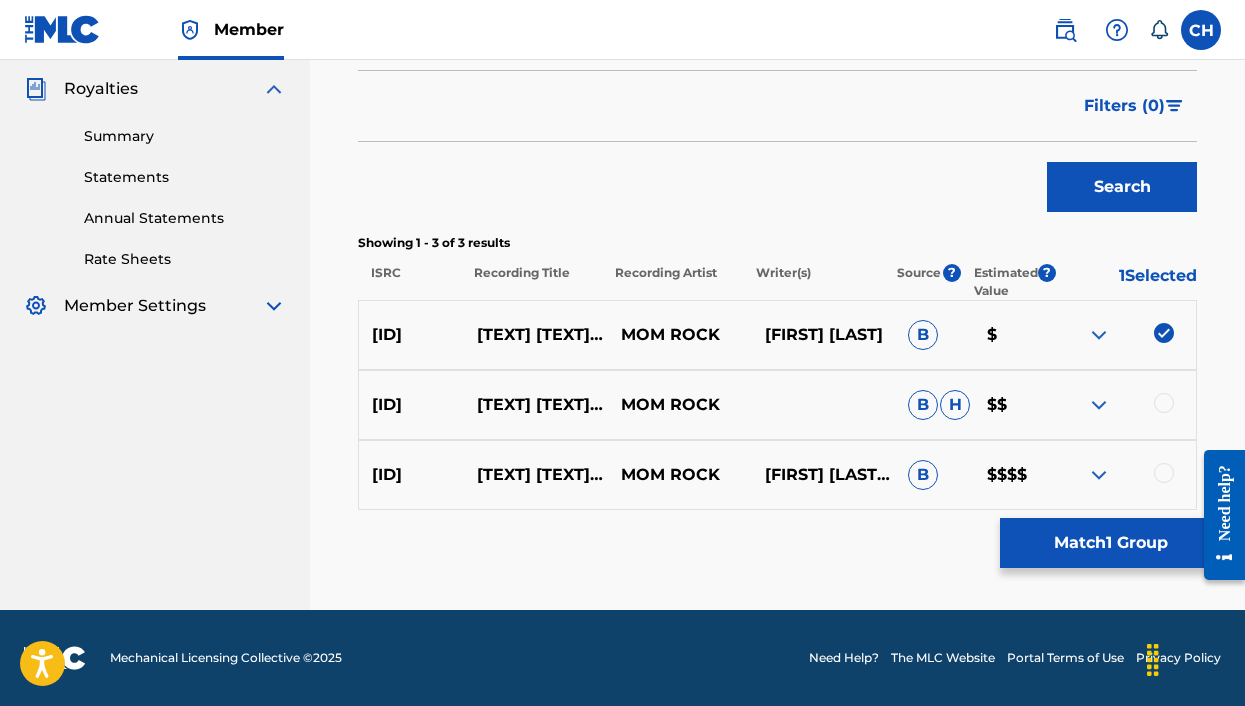 click at bounding box center [1164, 403] 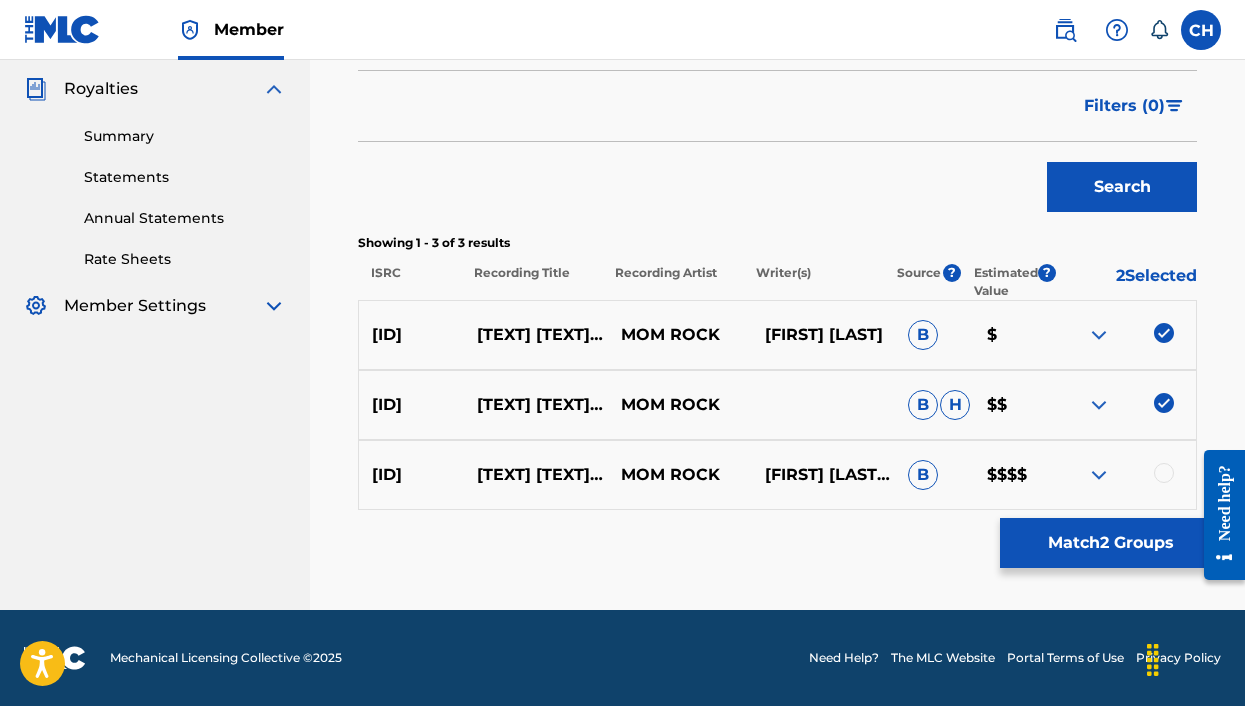 click on "QZTRX2356466 REAL TOUGH LIFE MOM ROCK CURTIS HEIMBURGER, TARA MAGGIULLI, WILSON REARDON B $$$$" at bounding box center (777, 475) 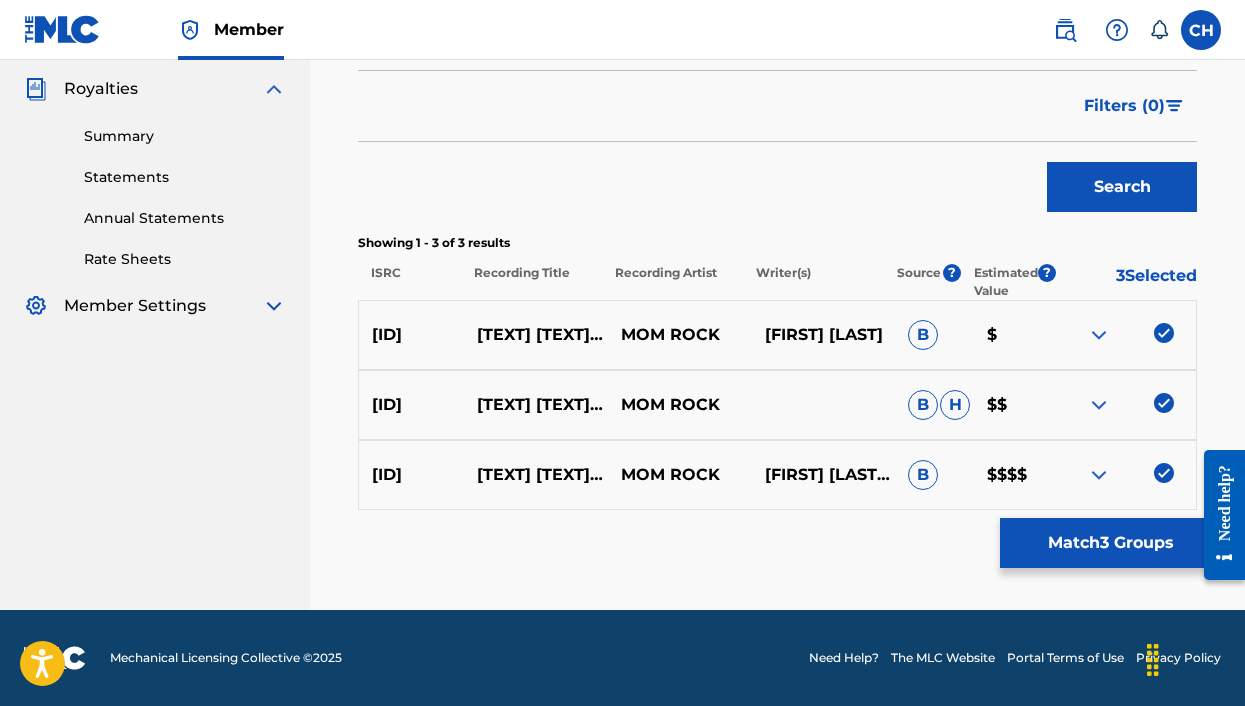 click on "Match  3 Groups" at bounding box center [1110, 543] 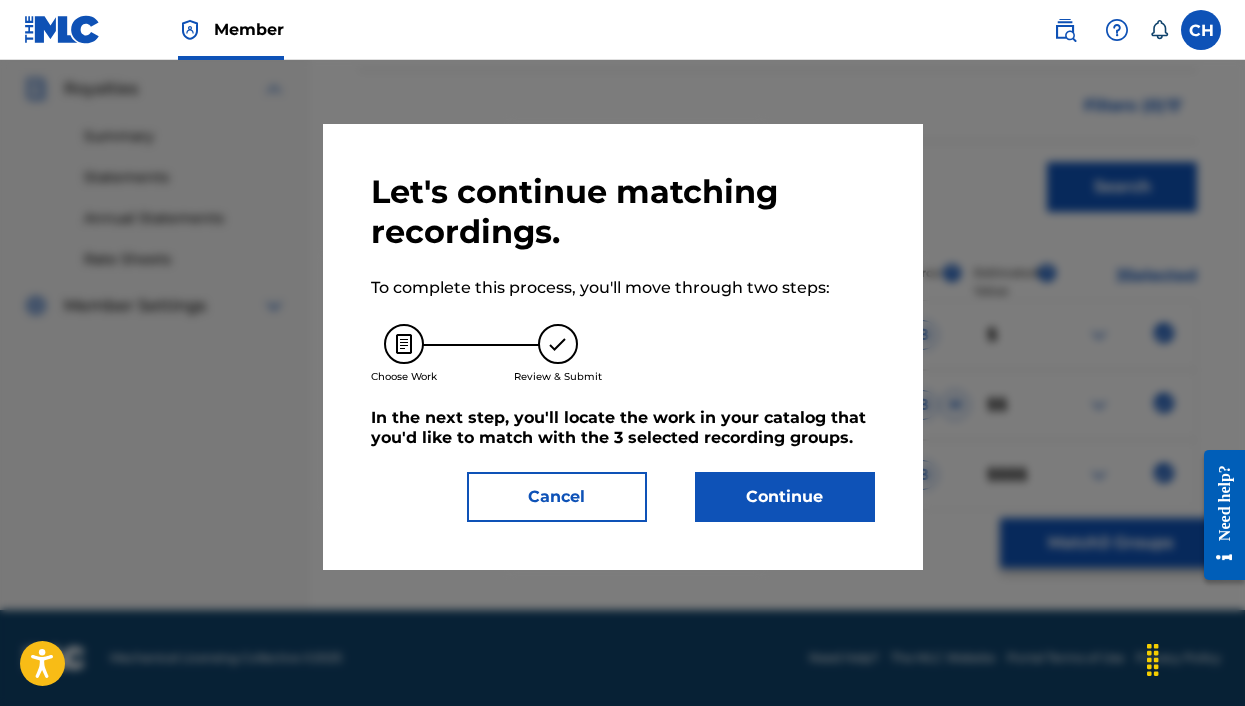 click on "Continue" at bounding box center [785, 497] 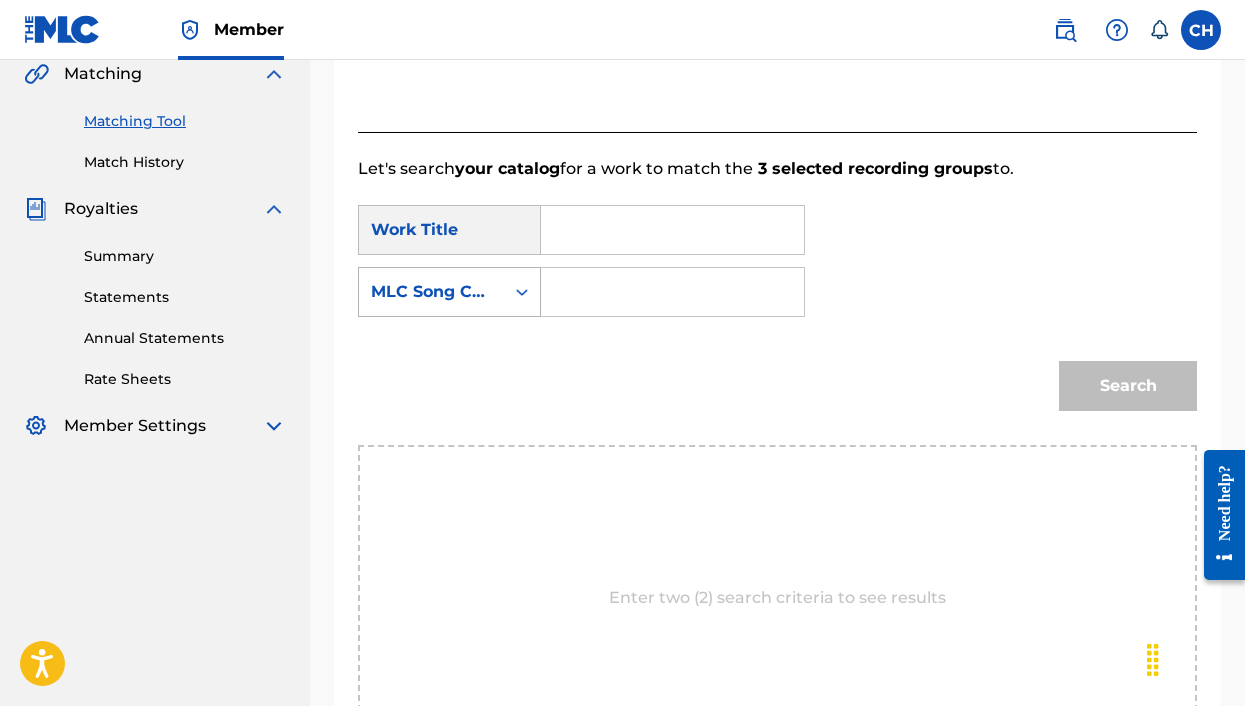 click at bounding box center [522, 292] 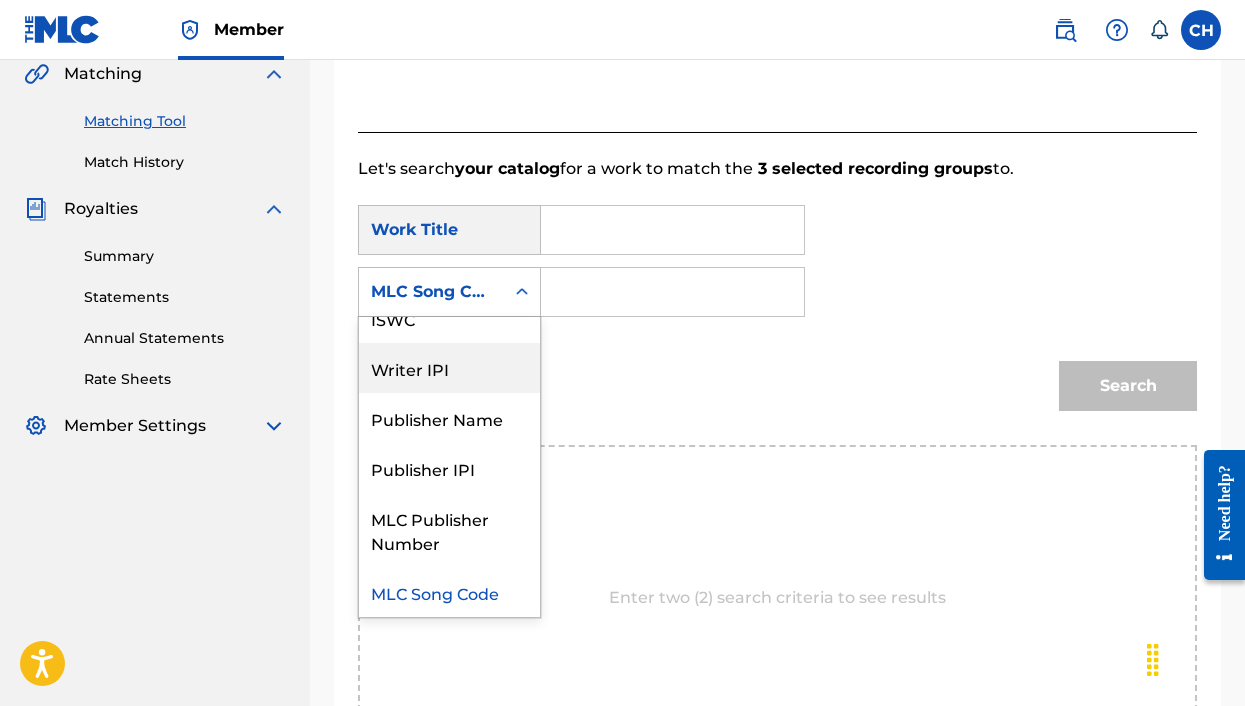 scroll, scrollTop: 0, scrollLeft: 0, axis: both 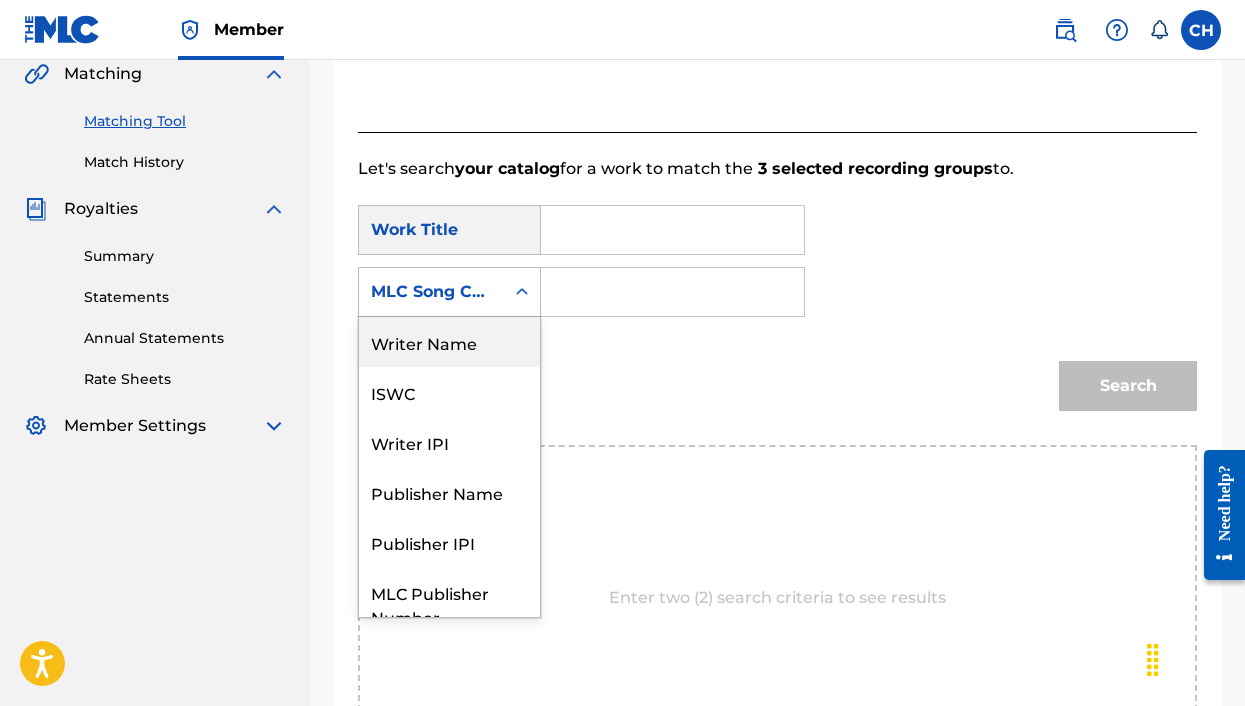 click on "Writer Name" at bounding box center (449, 342) 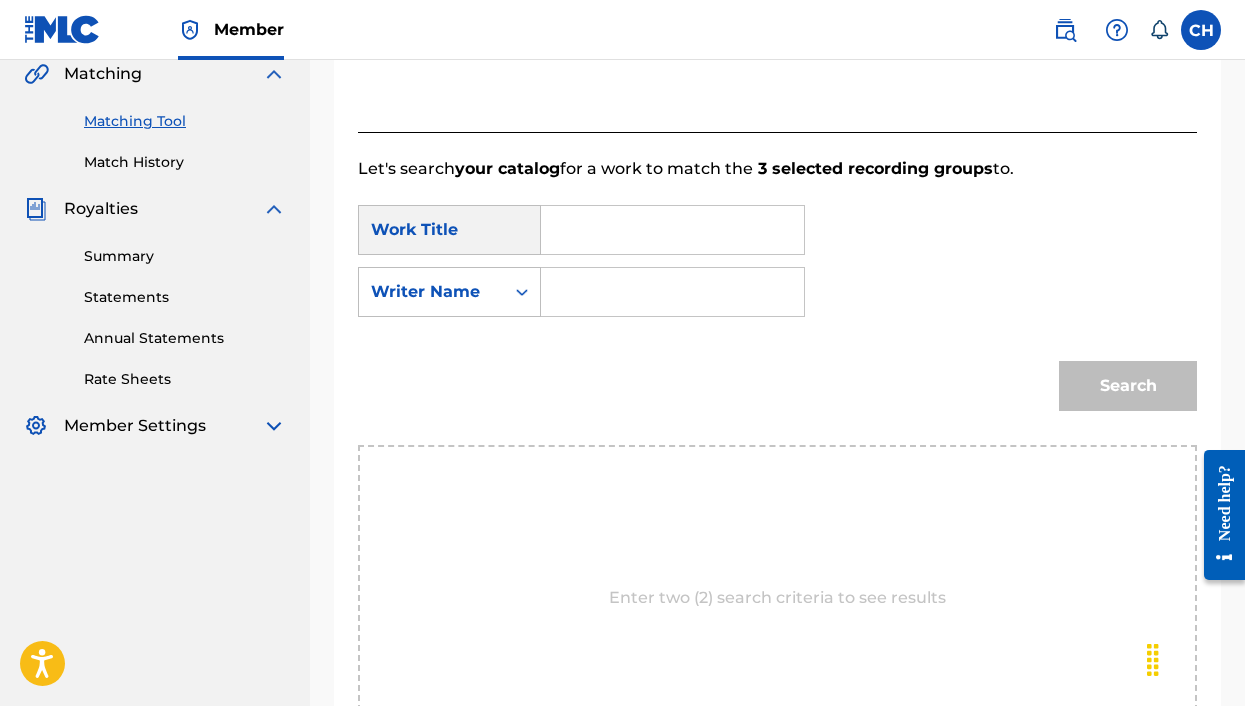 click at bounding box center (672, 292) 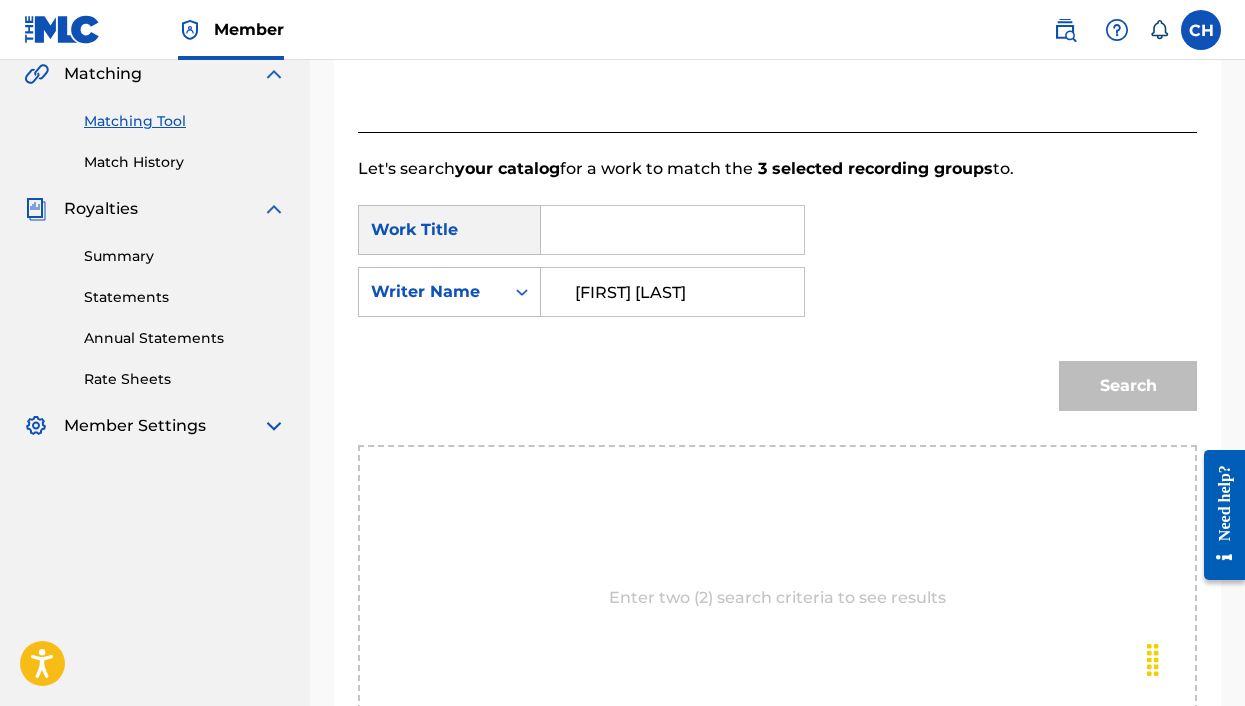 type on "Curtis Heimburger" 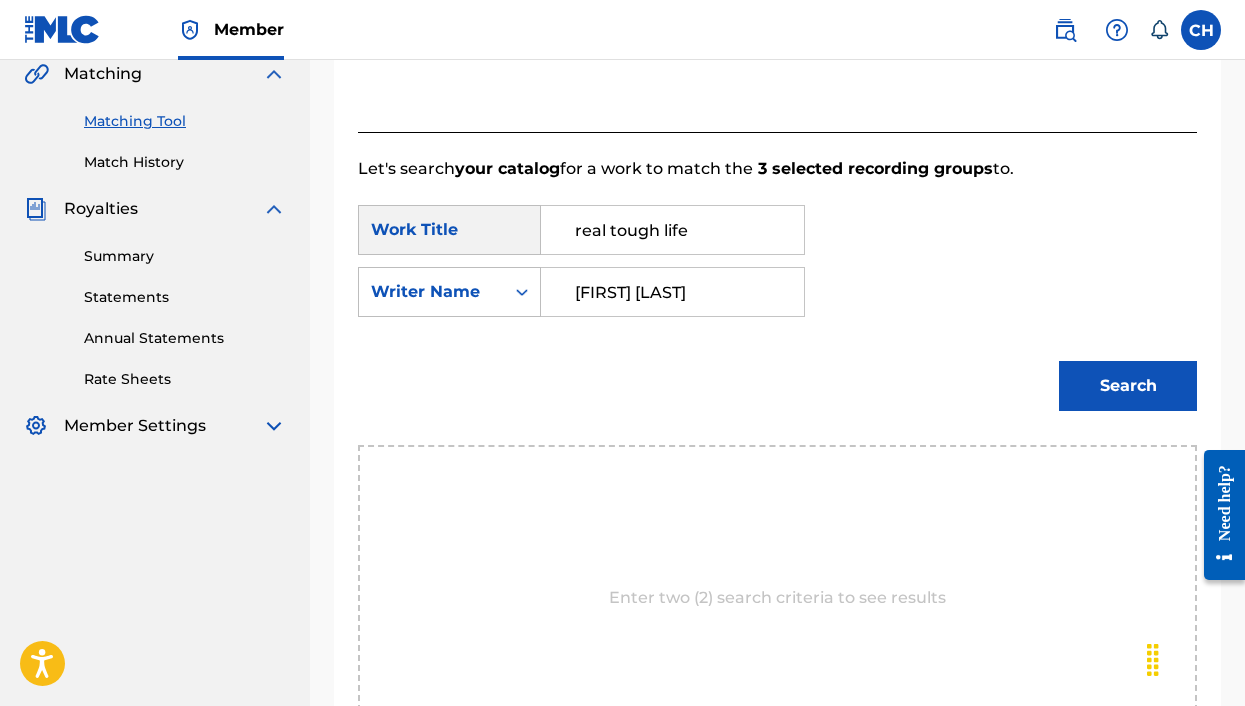 type on "real tough life" 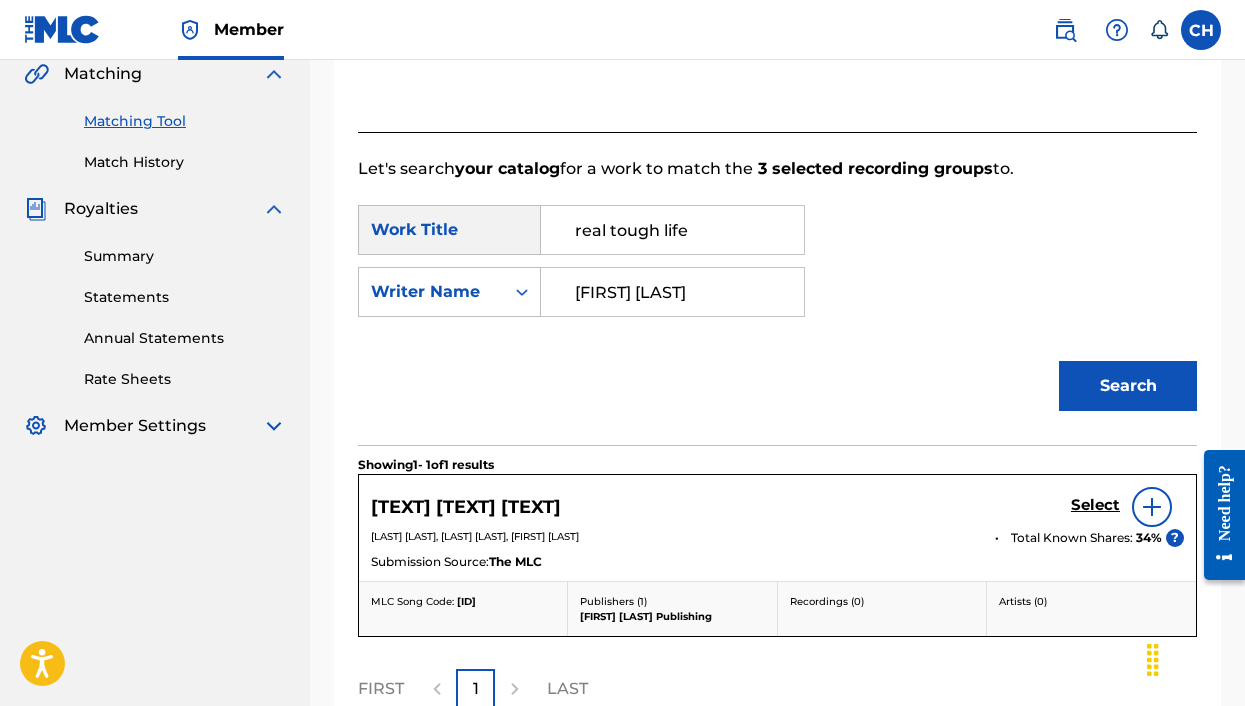 scroll, scrollTop: 666, scrollLeft: 0, axis: vertical 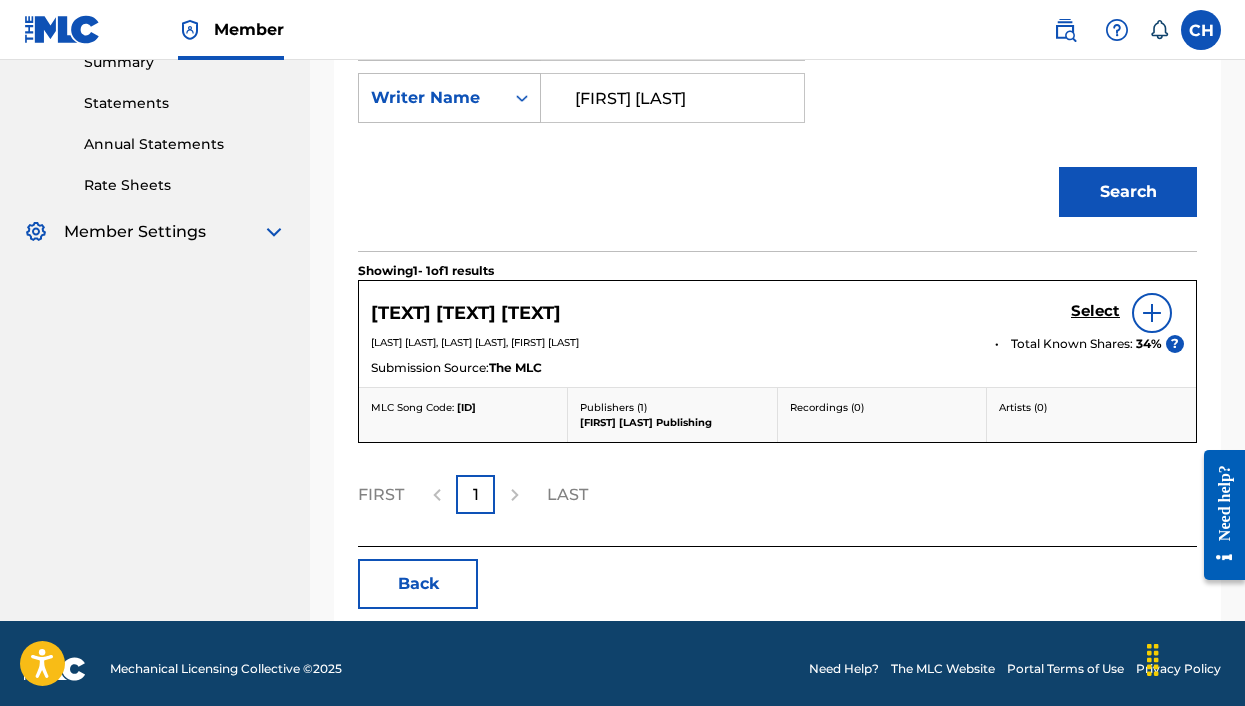 click at bounding box center [1152, 313] 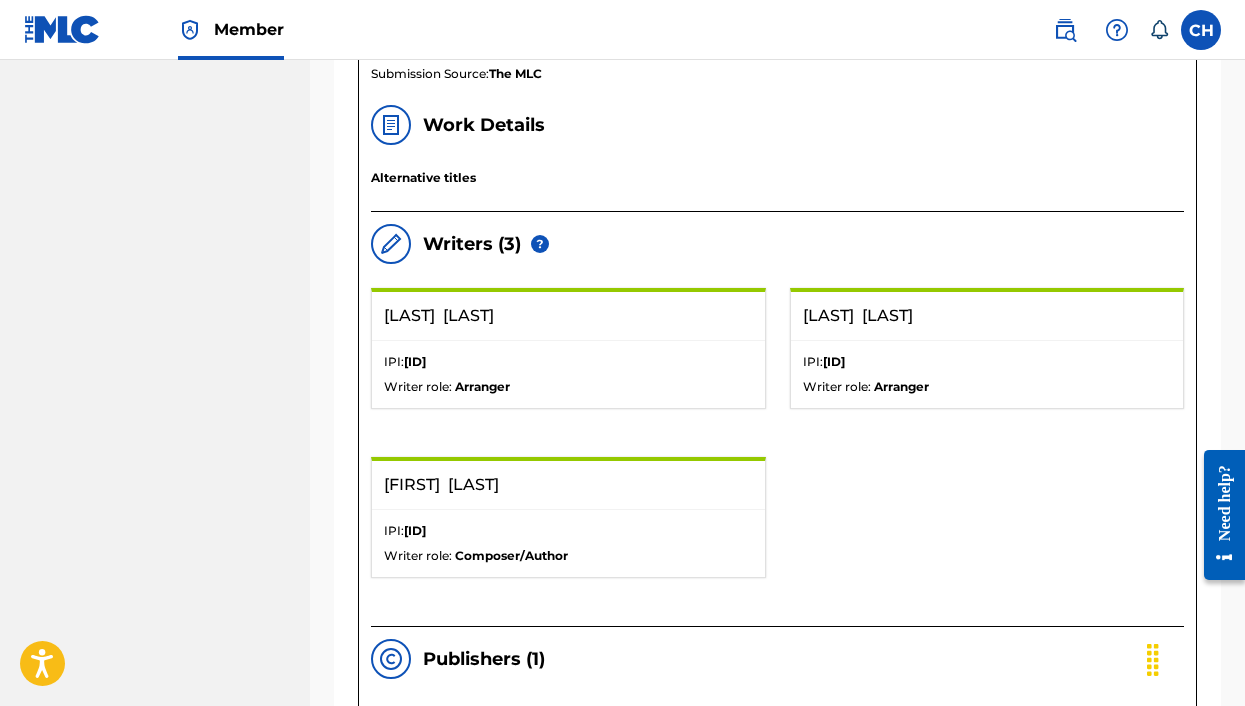 scroll, scrollTop: 558, scrollLeft: 0, axis: vertical 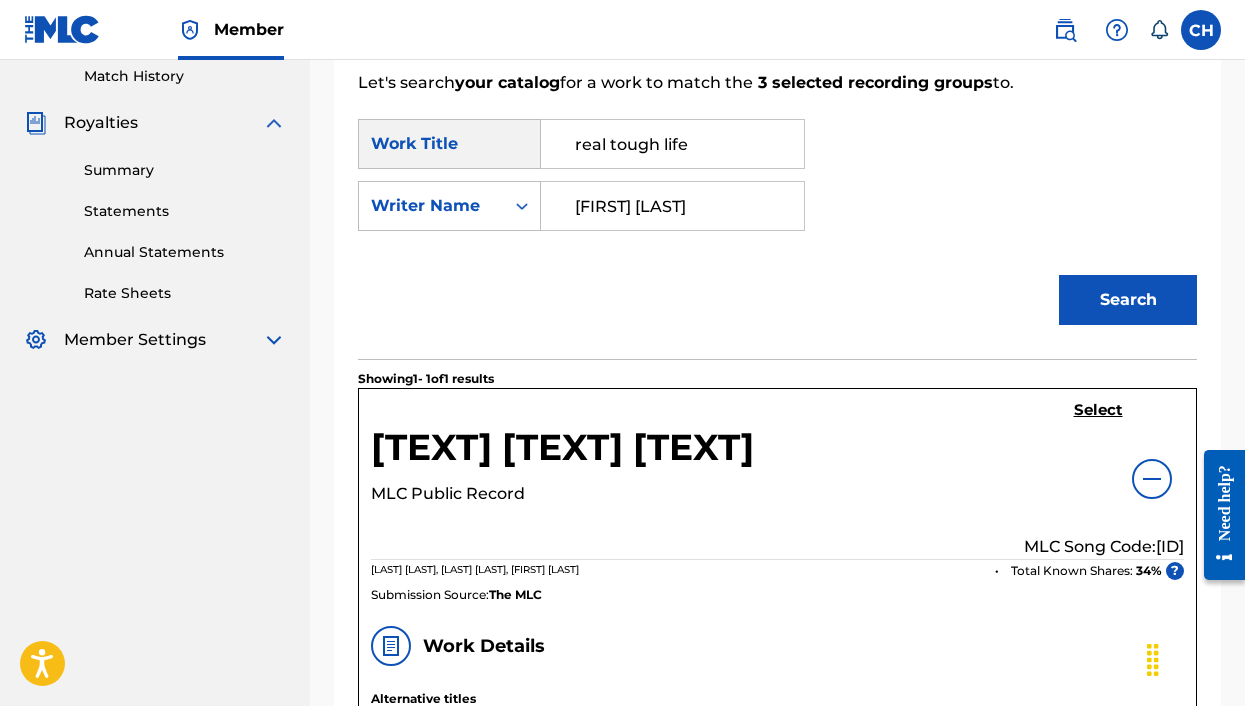 click on "Select" at bounding box center (1098, 410) 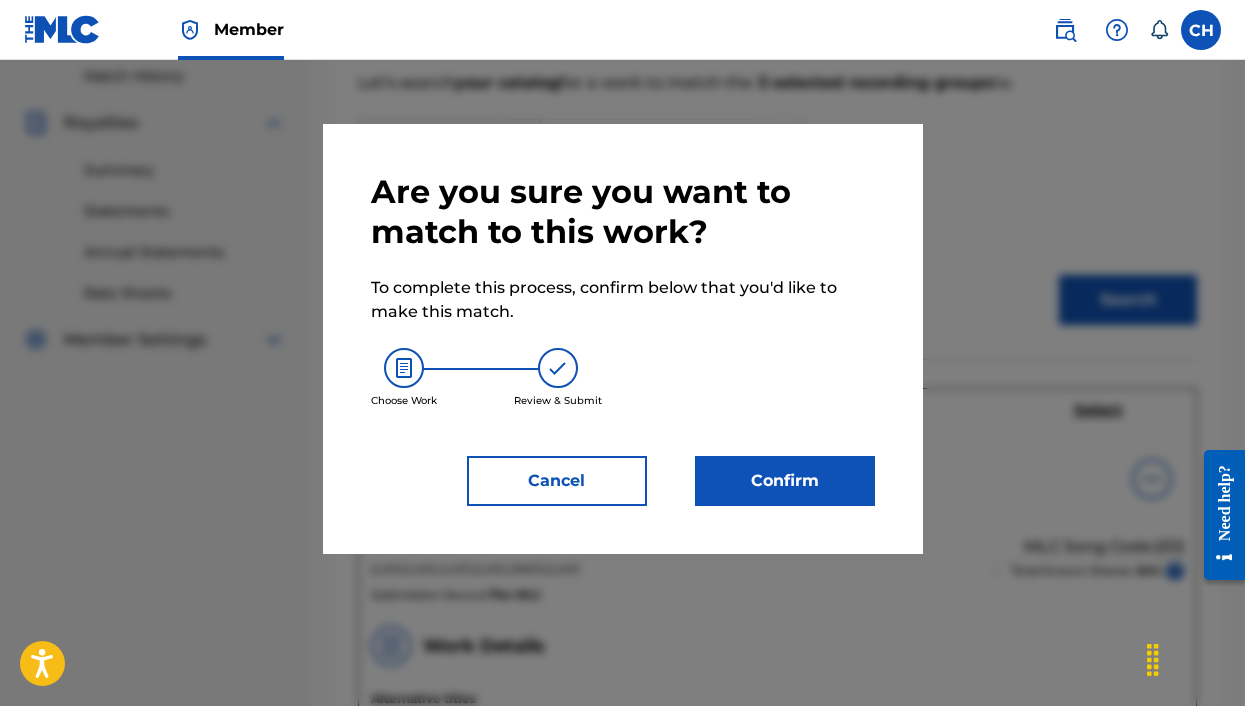 click on "Confirm" at bounding box center (785, 481) 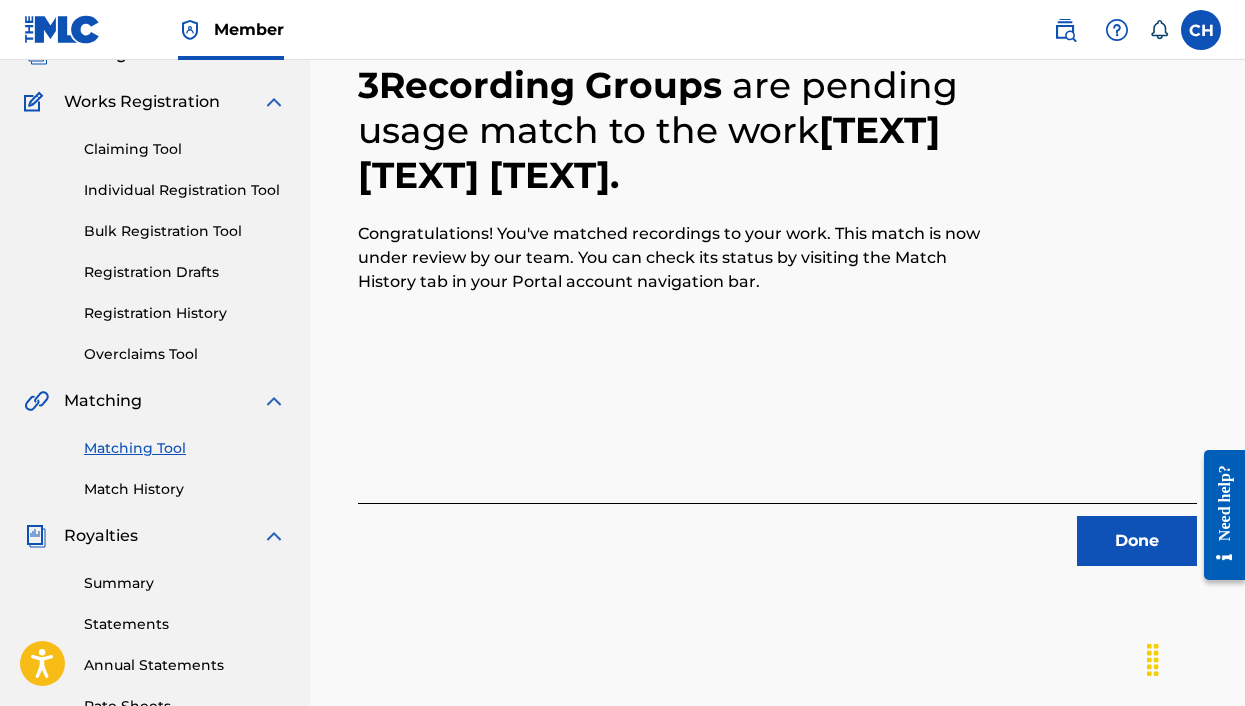 scroll, scrollTop: 73, scrollLeft: 0, axis: vertical 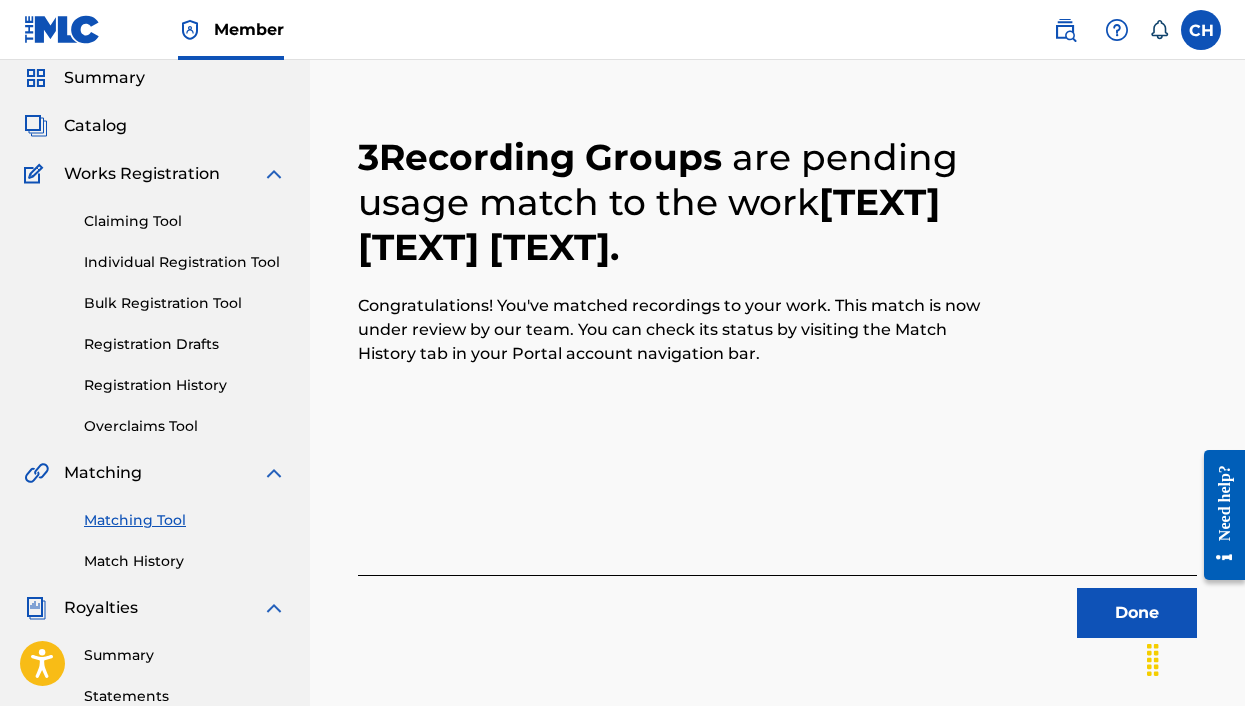 click on "Done" at bounding box center (1137, 613) 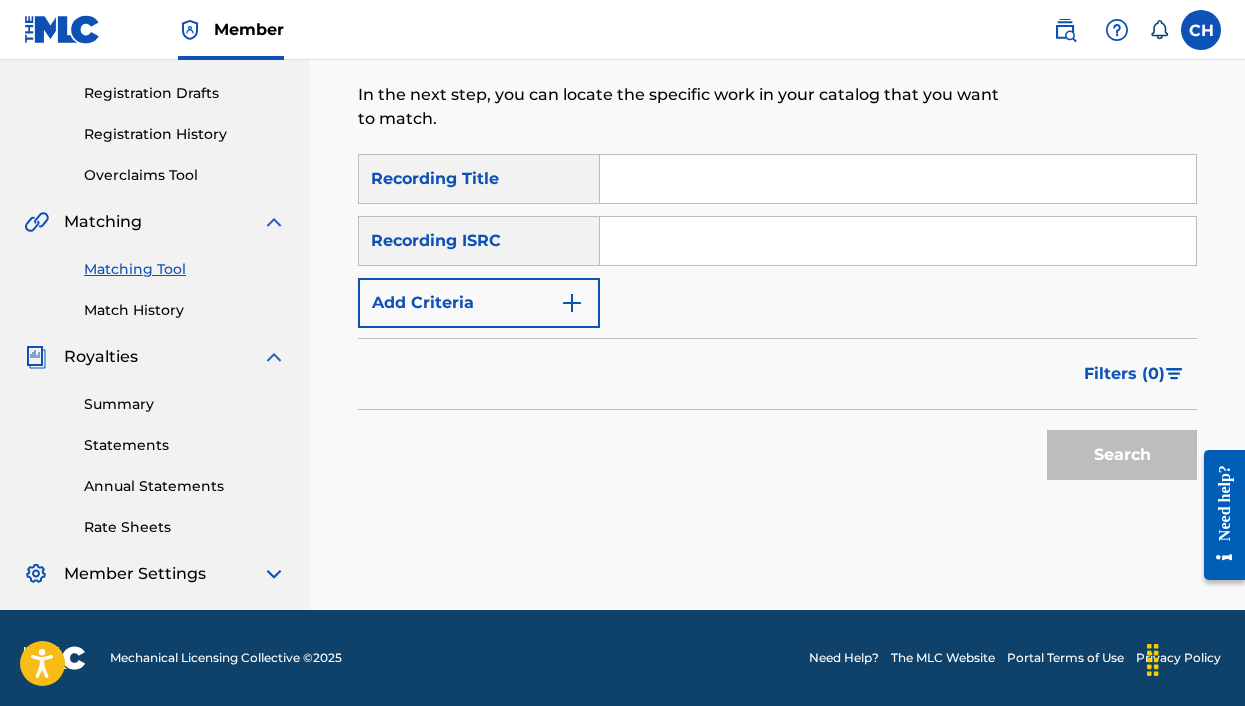 scroll, scrollTop: 324, scrollLeft: 0, axis: vertical 